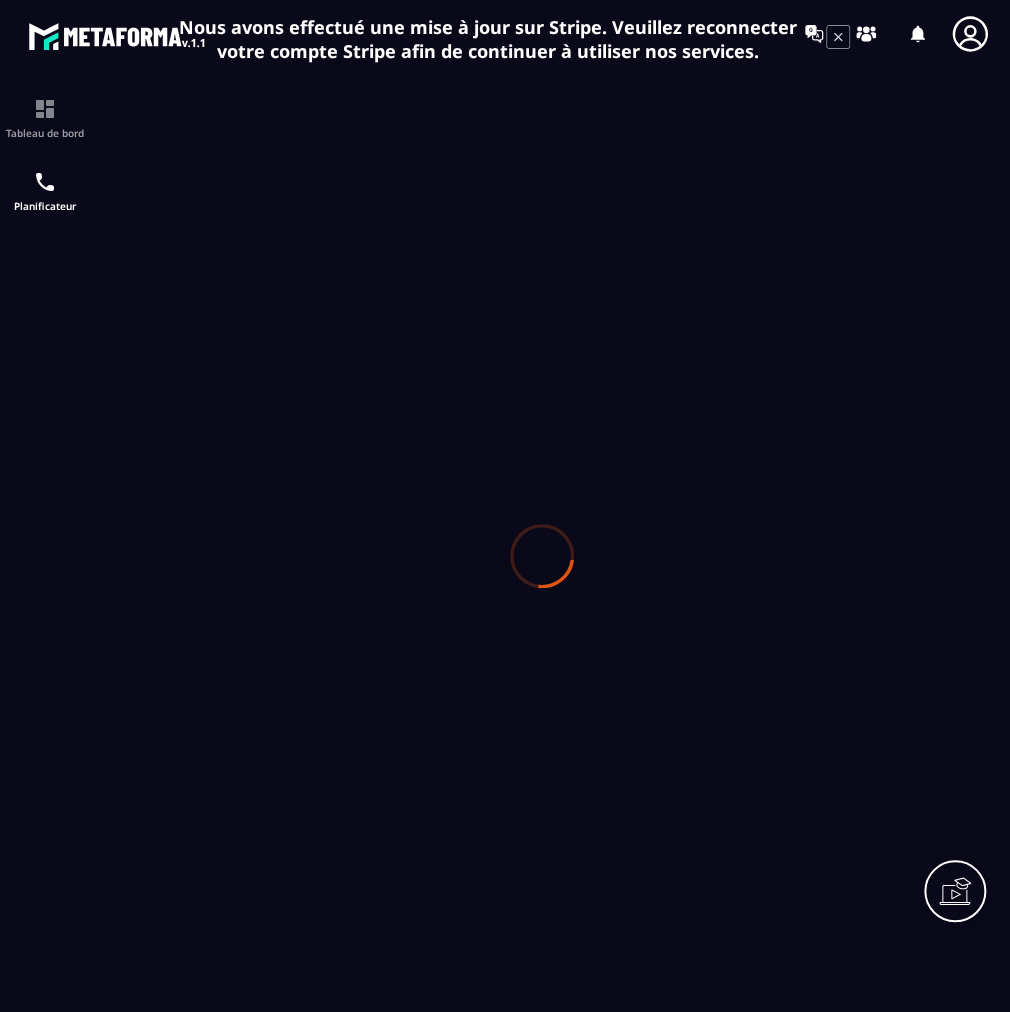 scroll, scrollTop: 0, scrollLeft: 0, axis: both 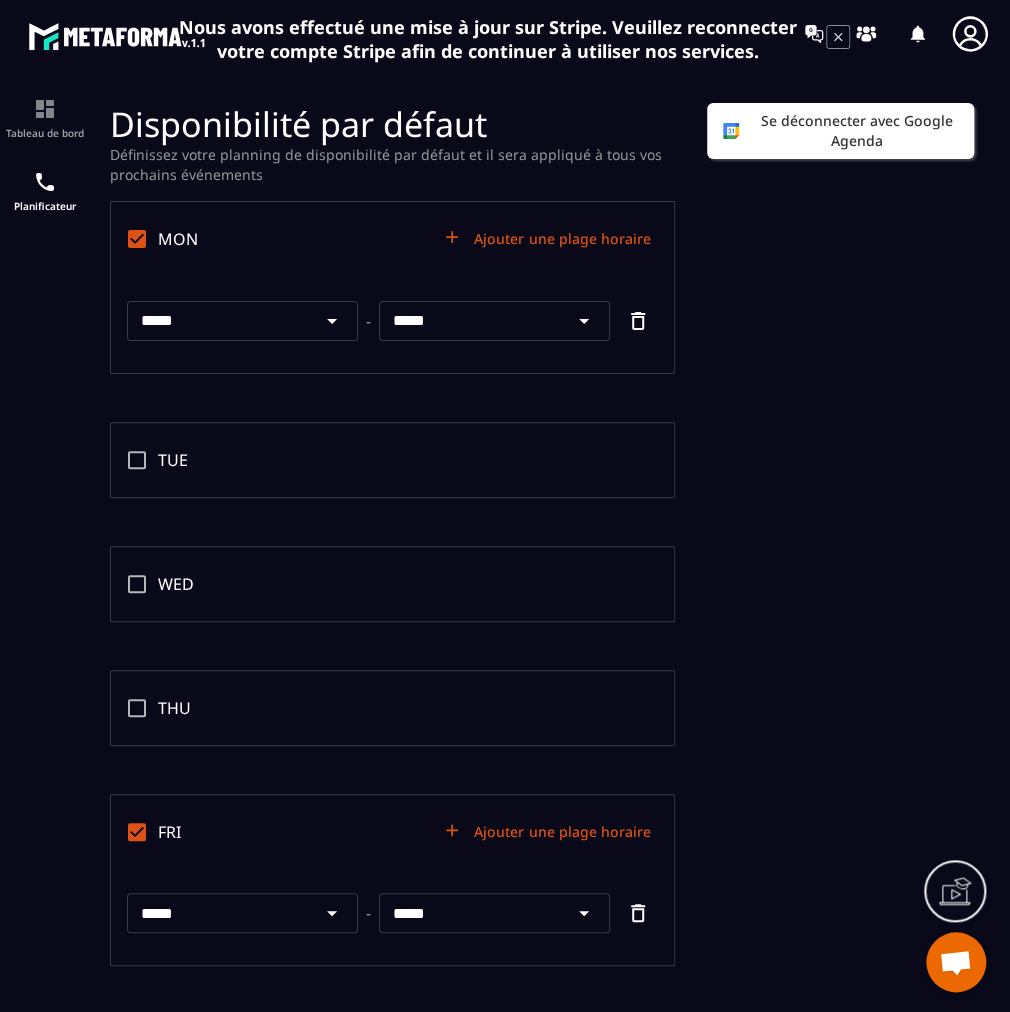 click on "*****" at bounding box center (219, 321) 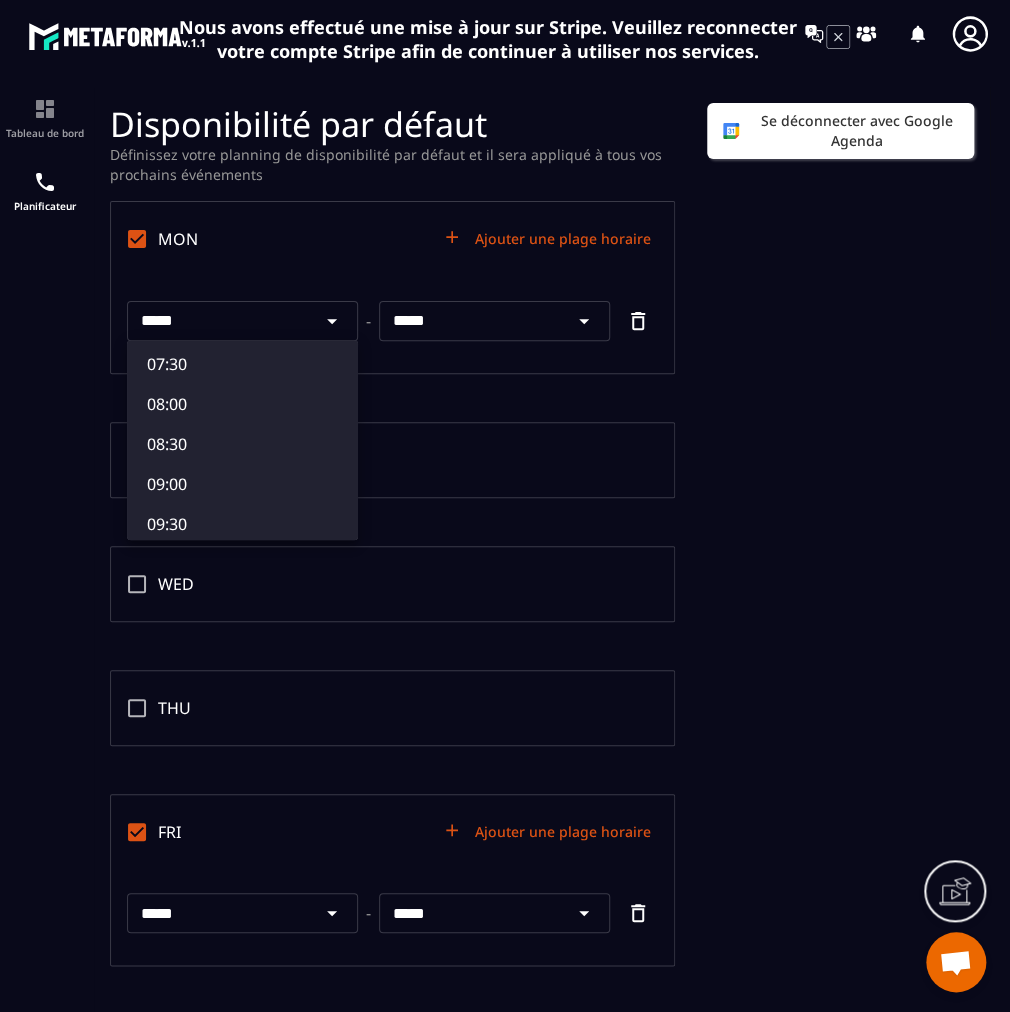 scroll, scrollTop: 648, scrollLeft: 0, axis: vertical 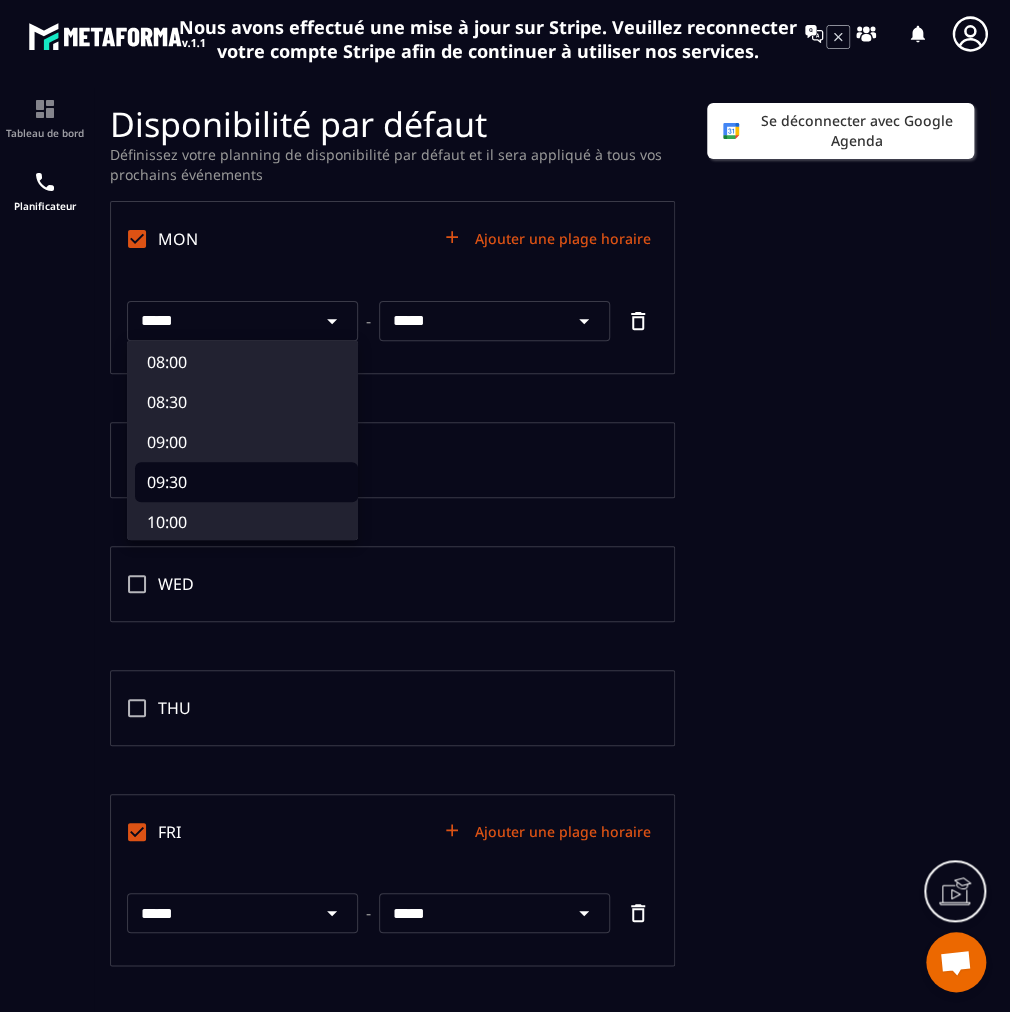 click on "09:30" at bounding box center (246, 482) 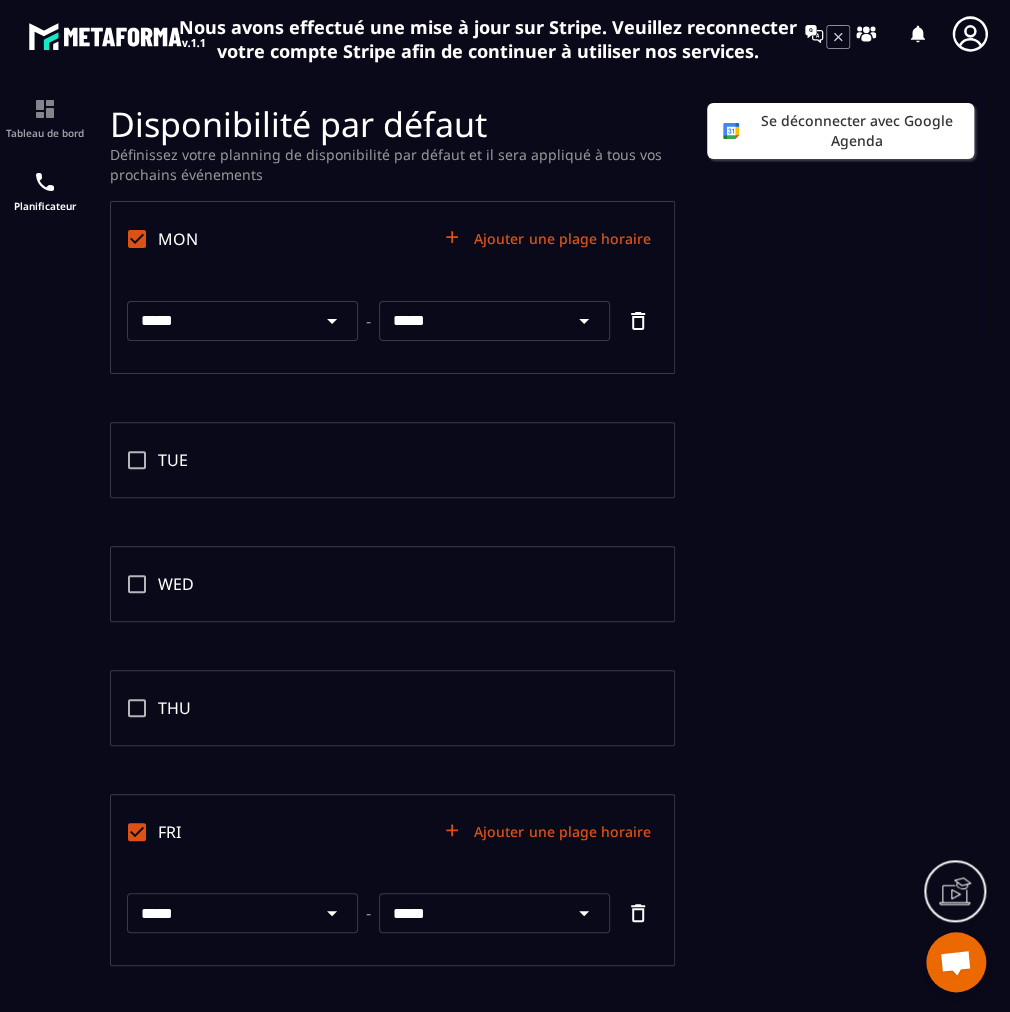 click on "*****" at bounding box center (471, 321) 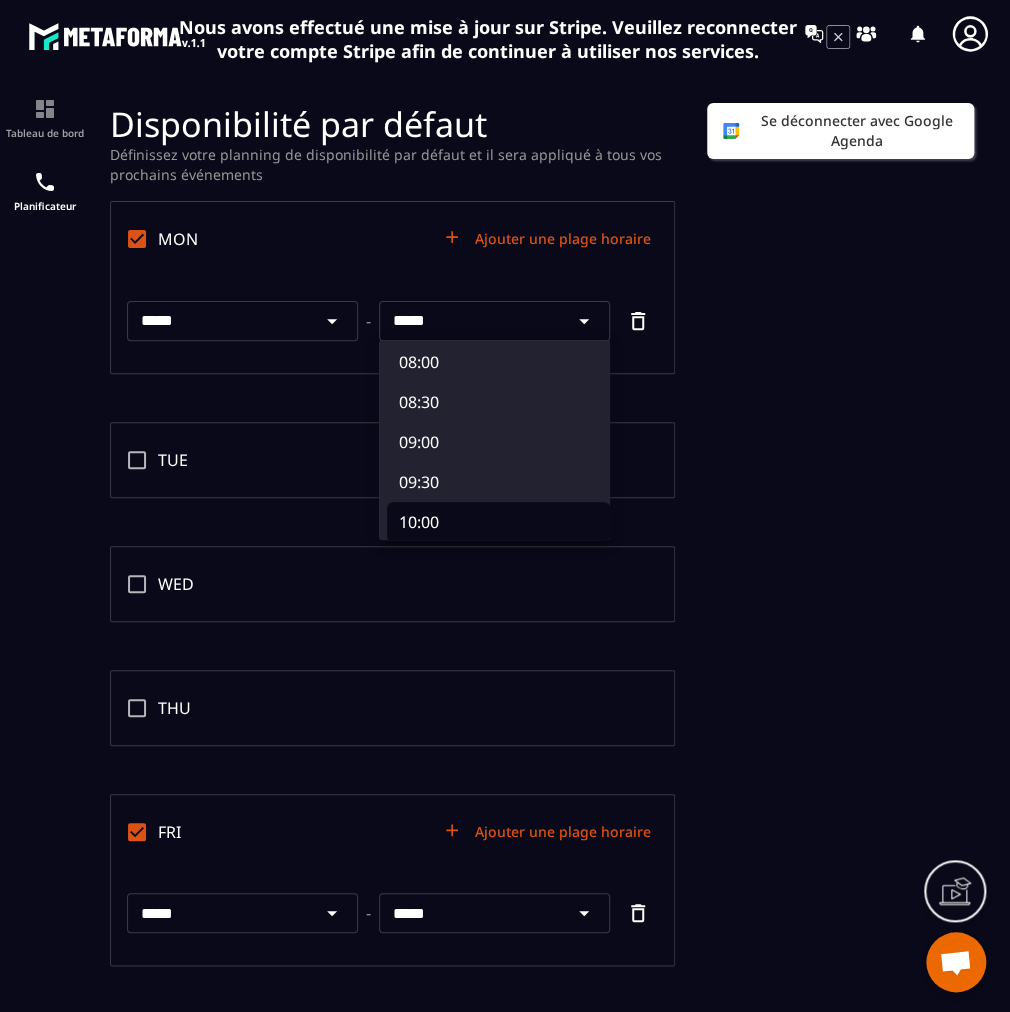 scroll, scrollTop: 778, scrollLeft: 0, axis: vertical 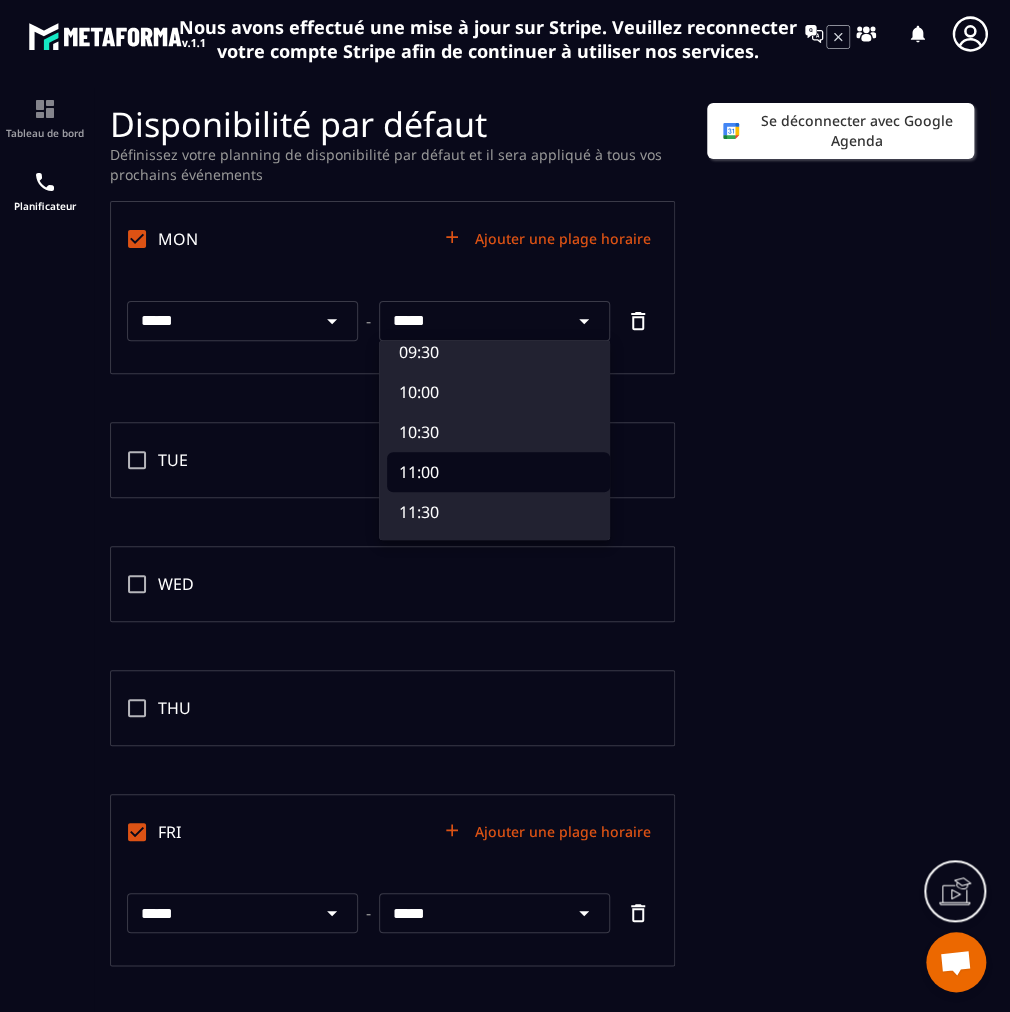 click on "11:00" at bounding box center (498, 472) 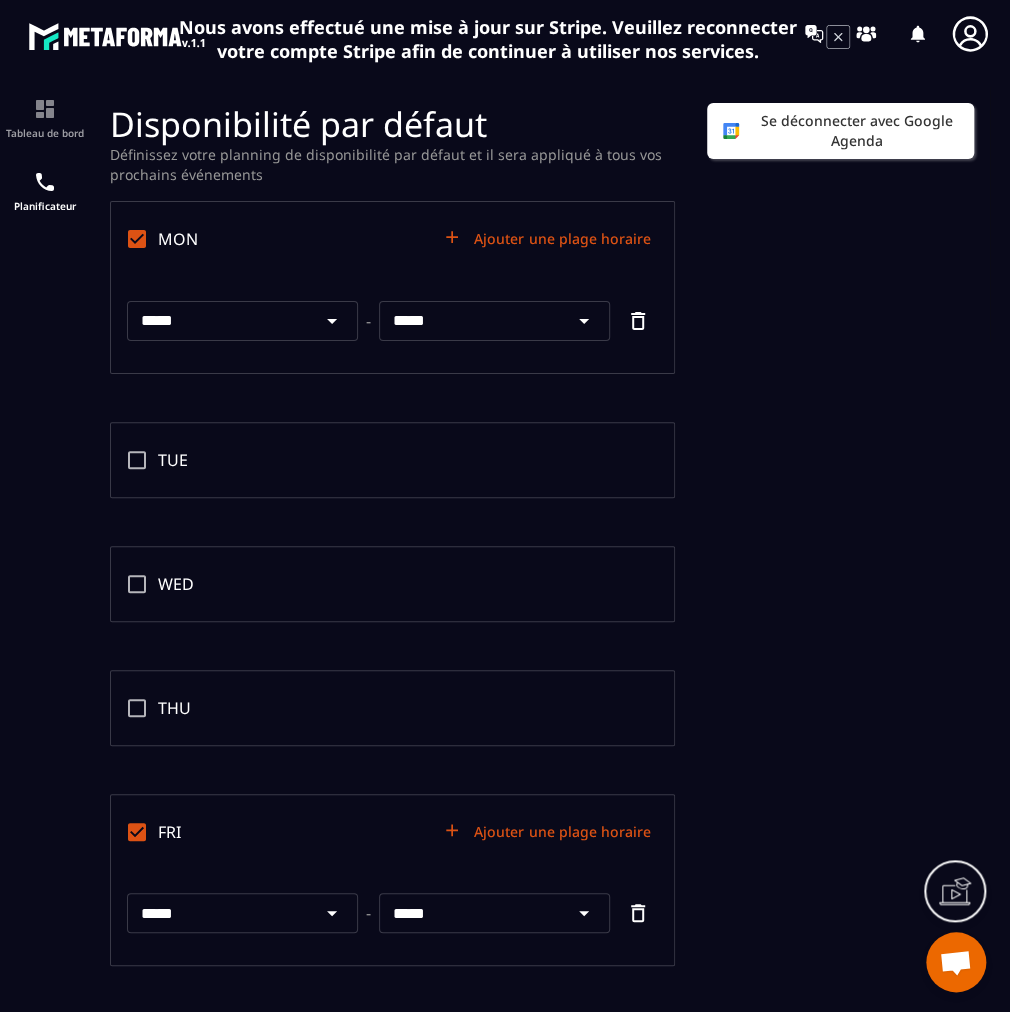 type on "*****" 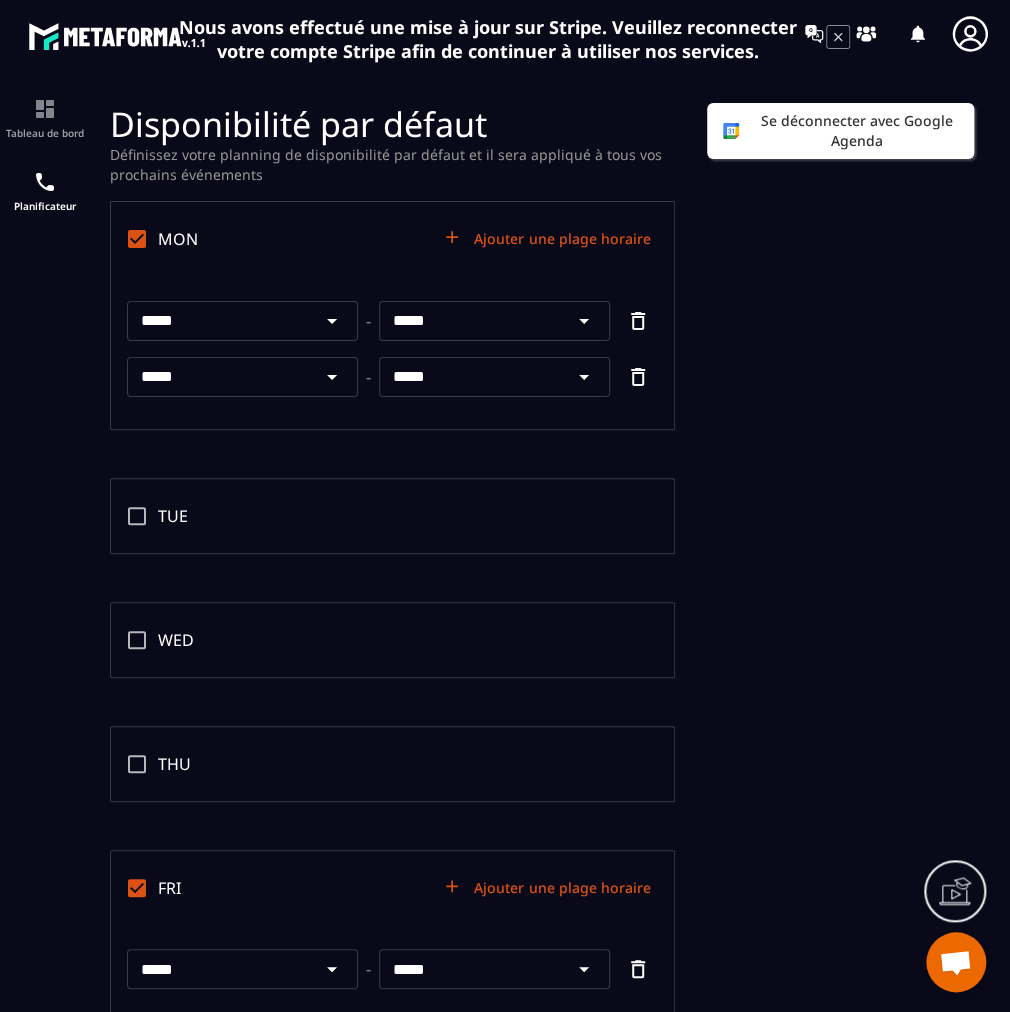 click on "*****" at bounding box center (219, 377) 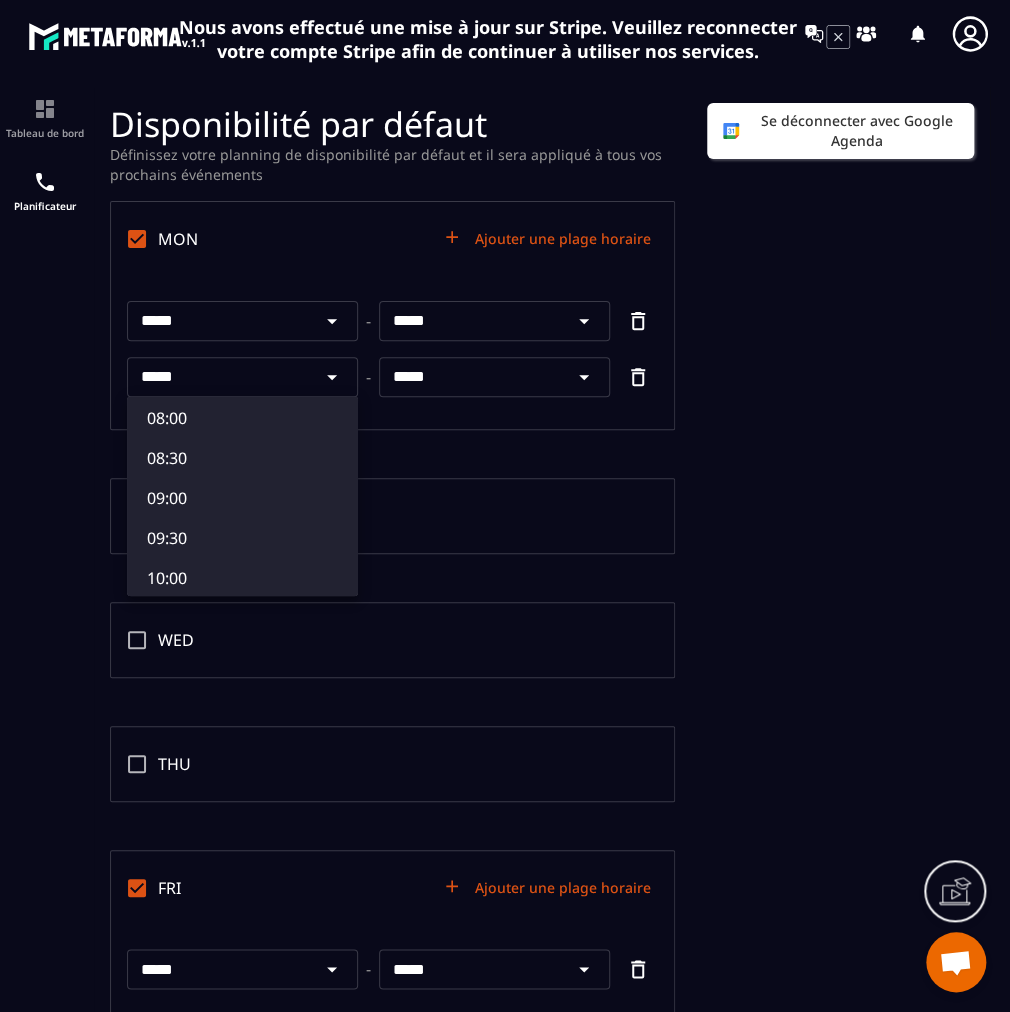 scroll, scrollTop: 1037, scrollLeft: 0, axis: vertical 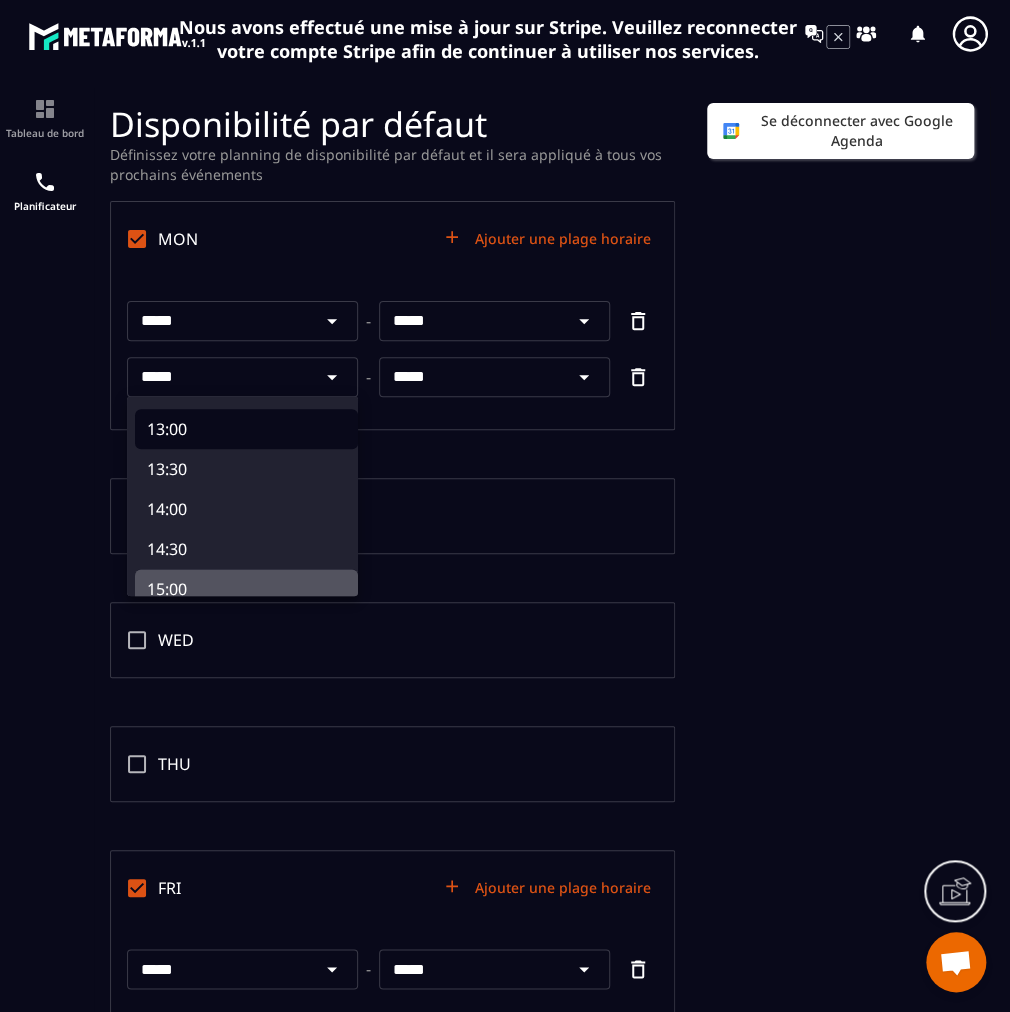 click on "15:00" at bounding box center (246, 589) 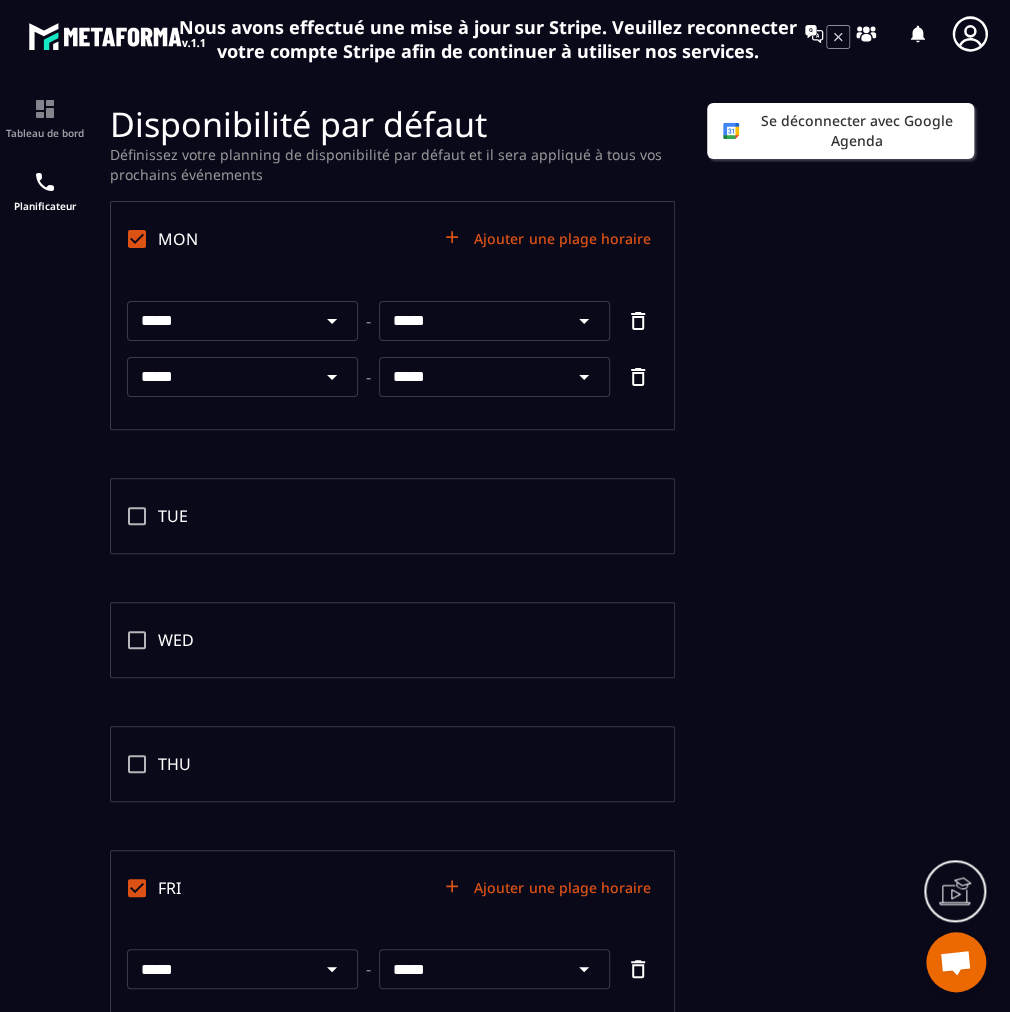 click on "*****" at bounding box center [471, 377] 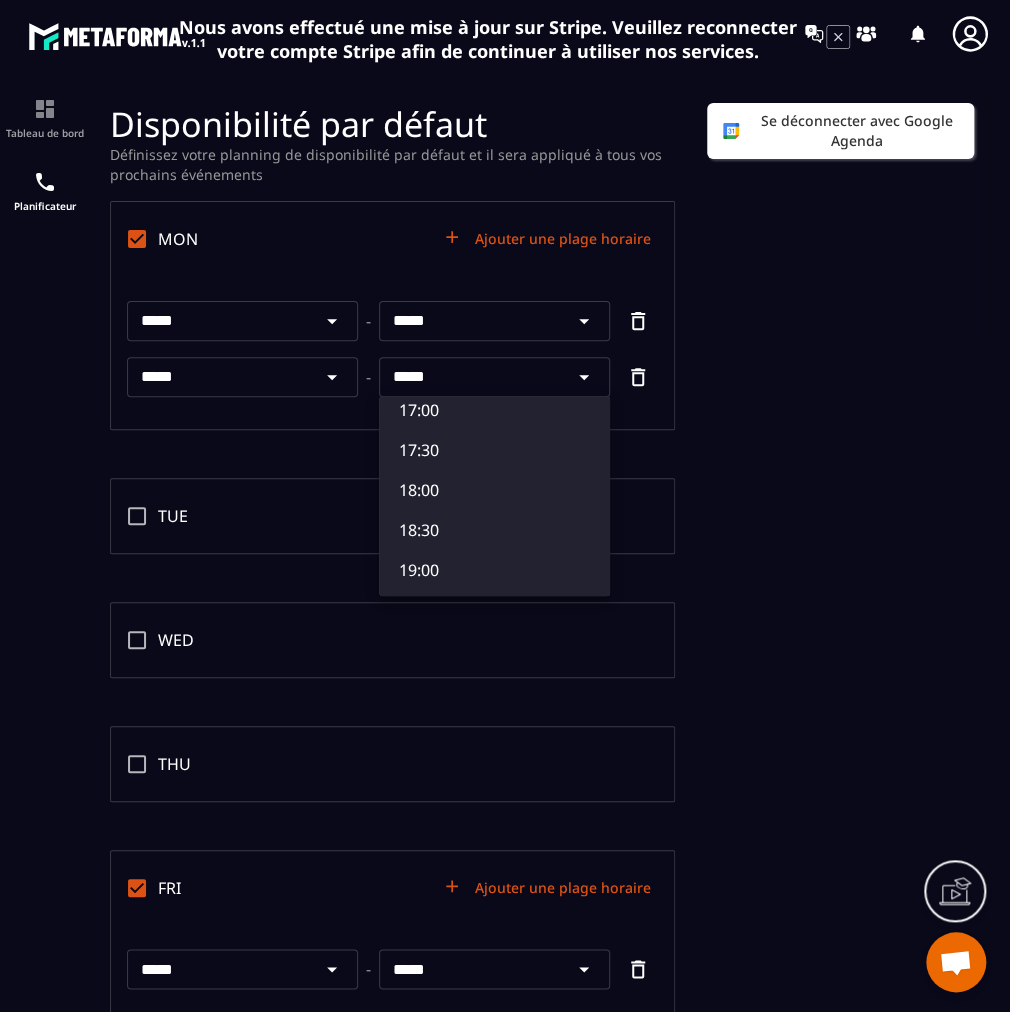 scroll, scrollTop: 1426, scrollLeft: 0, axis: vertical 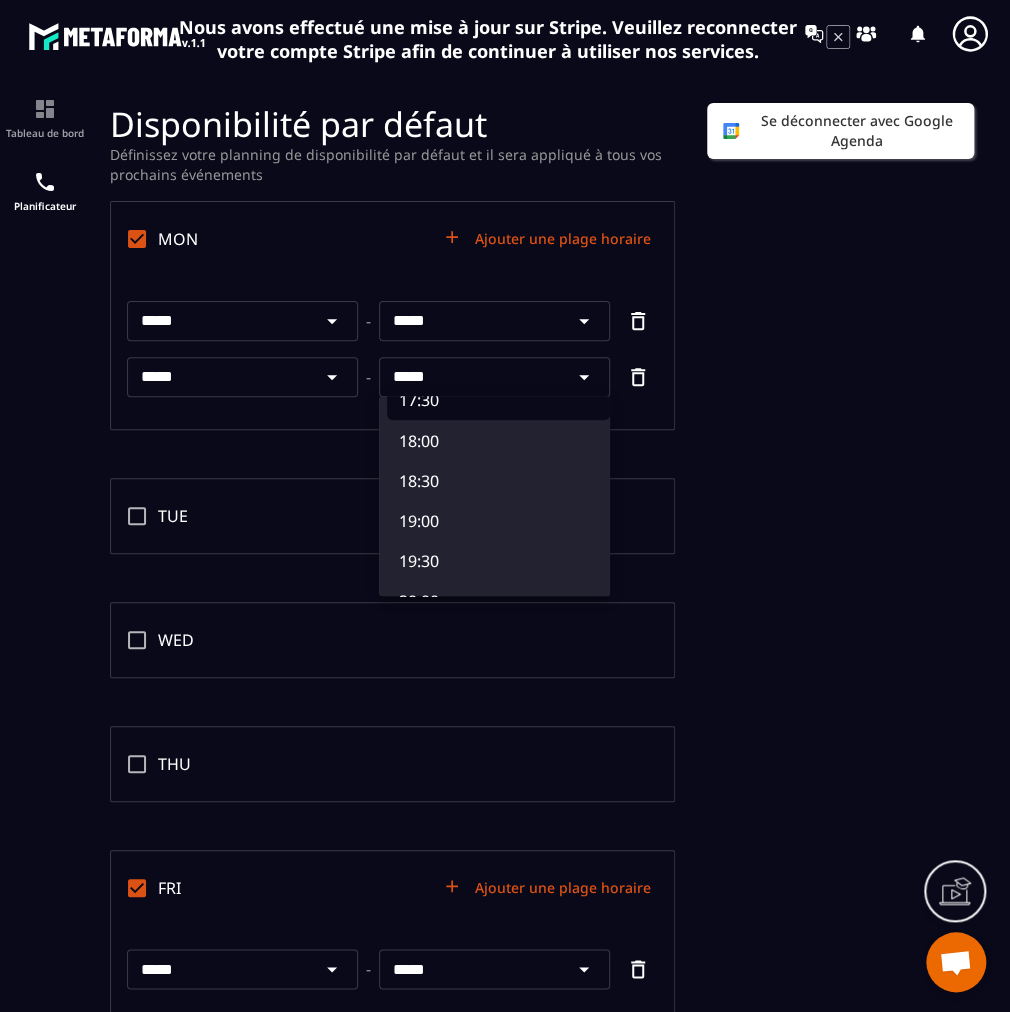click on "17:30" at bounding box center (498, 400) 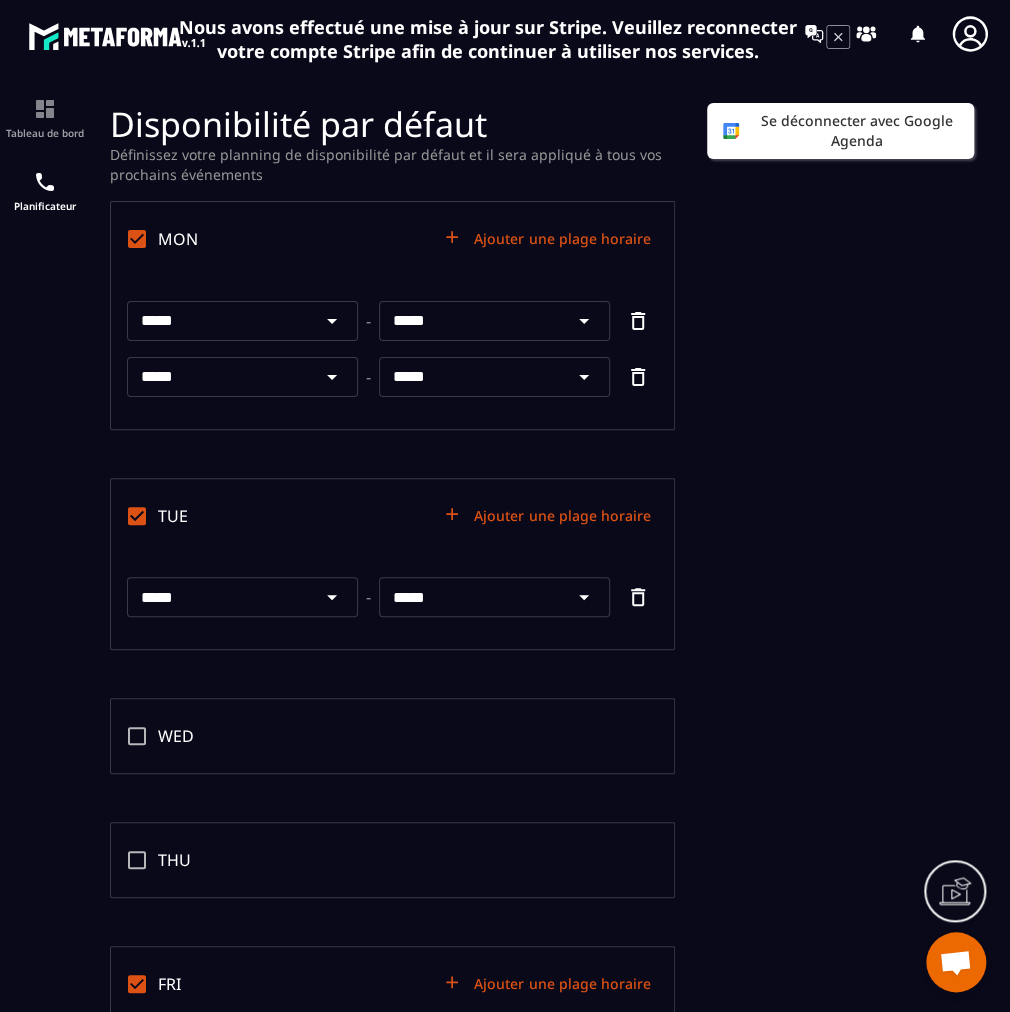 click on "*****" at bounding box center [219, 597] 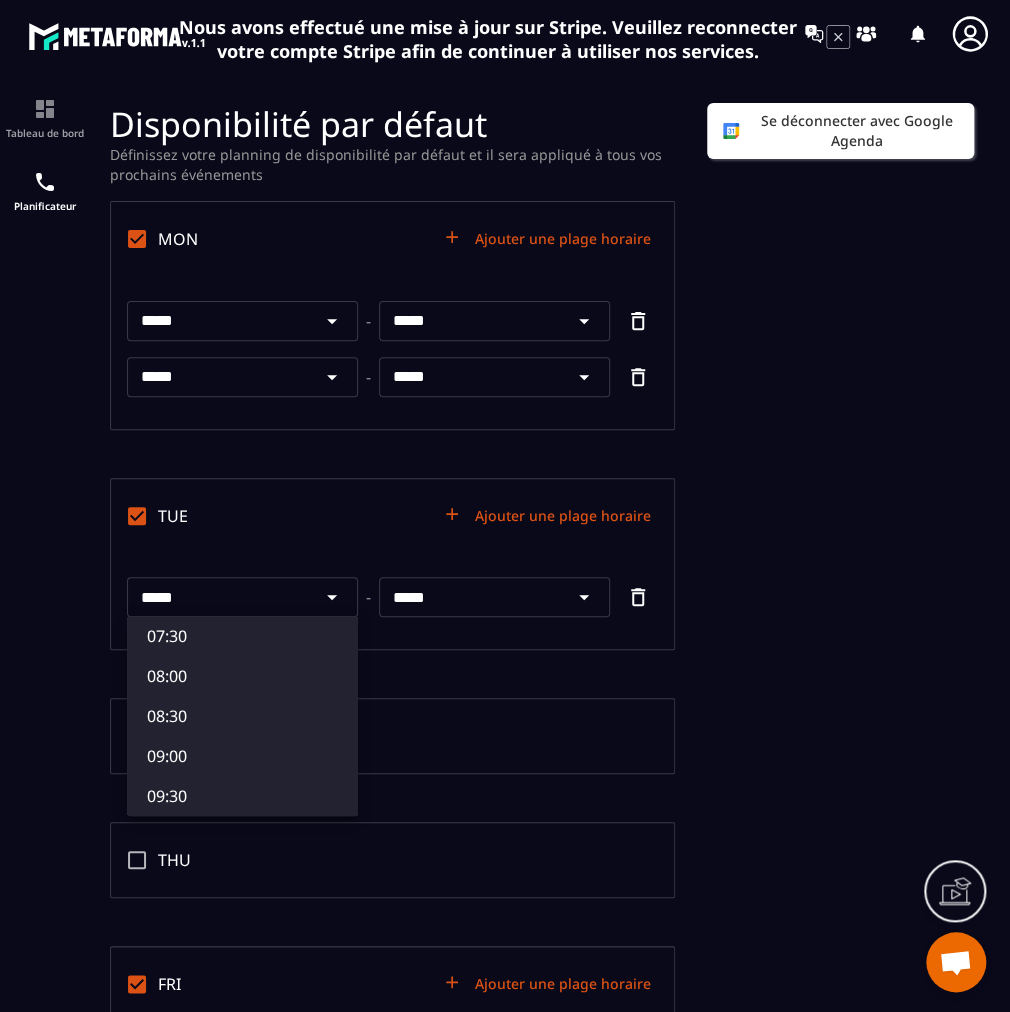 scroll, scrollTop: 648, scrollLeft: 0, axis: vertical 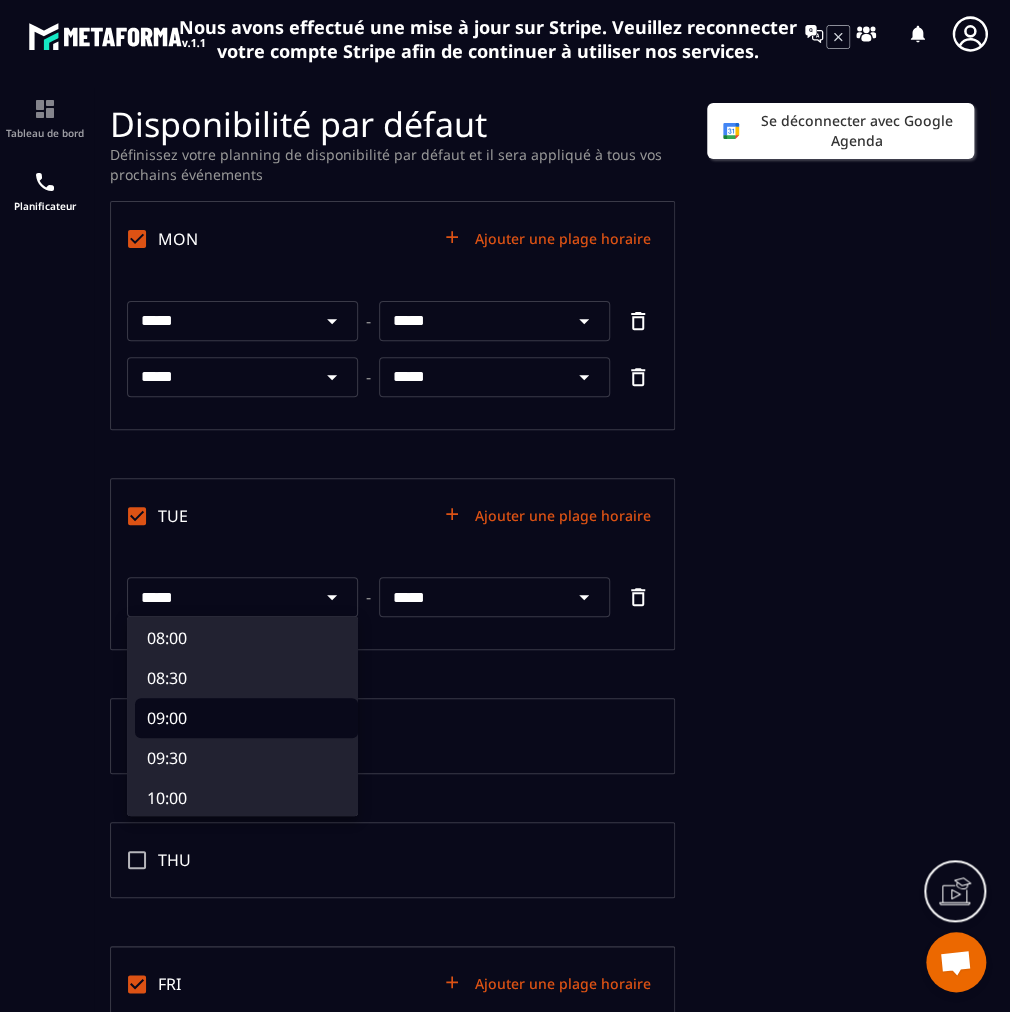 click on "09:00" at bounding box center [246, 718] 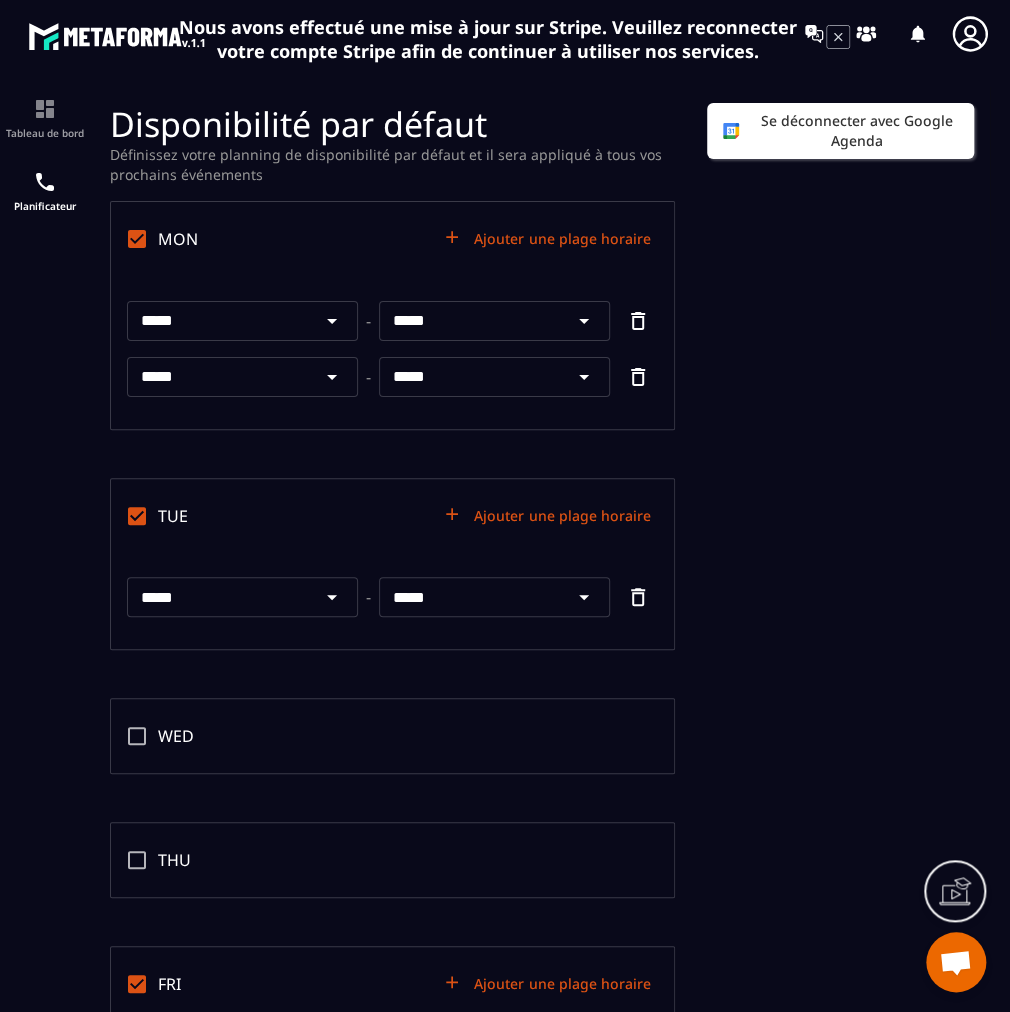 click on "*****" at bounding box center (471, 597) 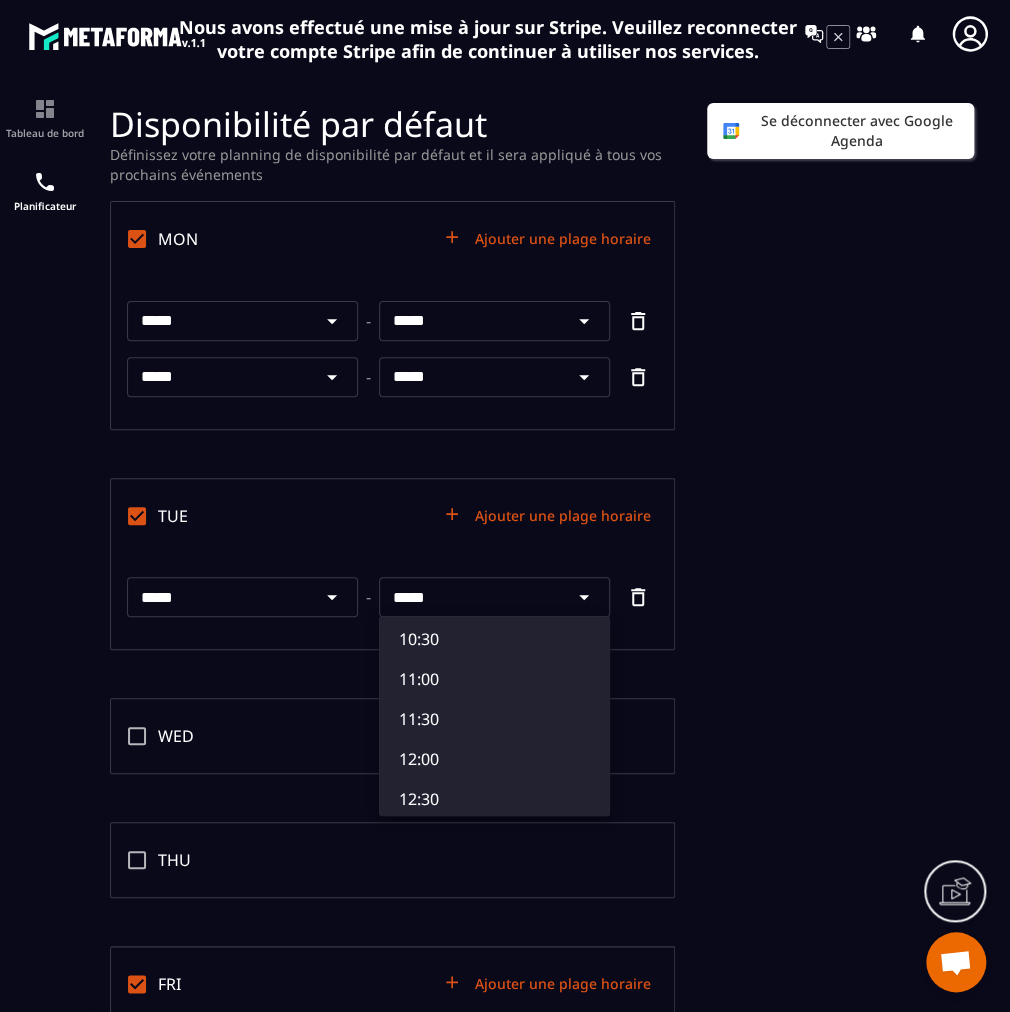 scroll, scrollTop: 907, scrollLeft: 0, axis: vertical 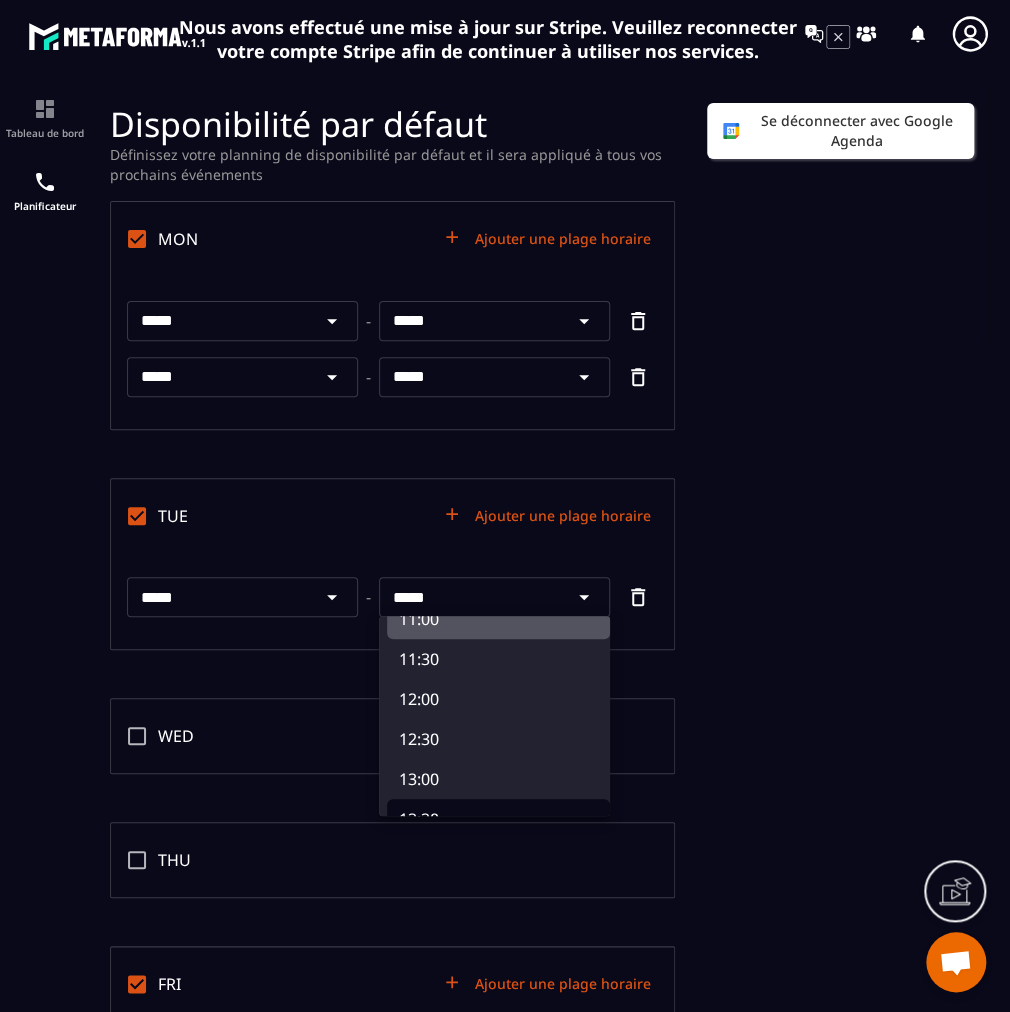click on "11:00" at bounding box center [498, 619] 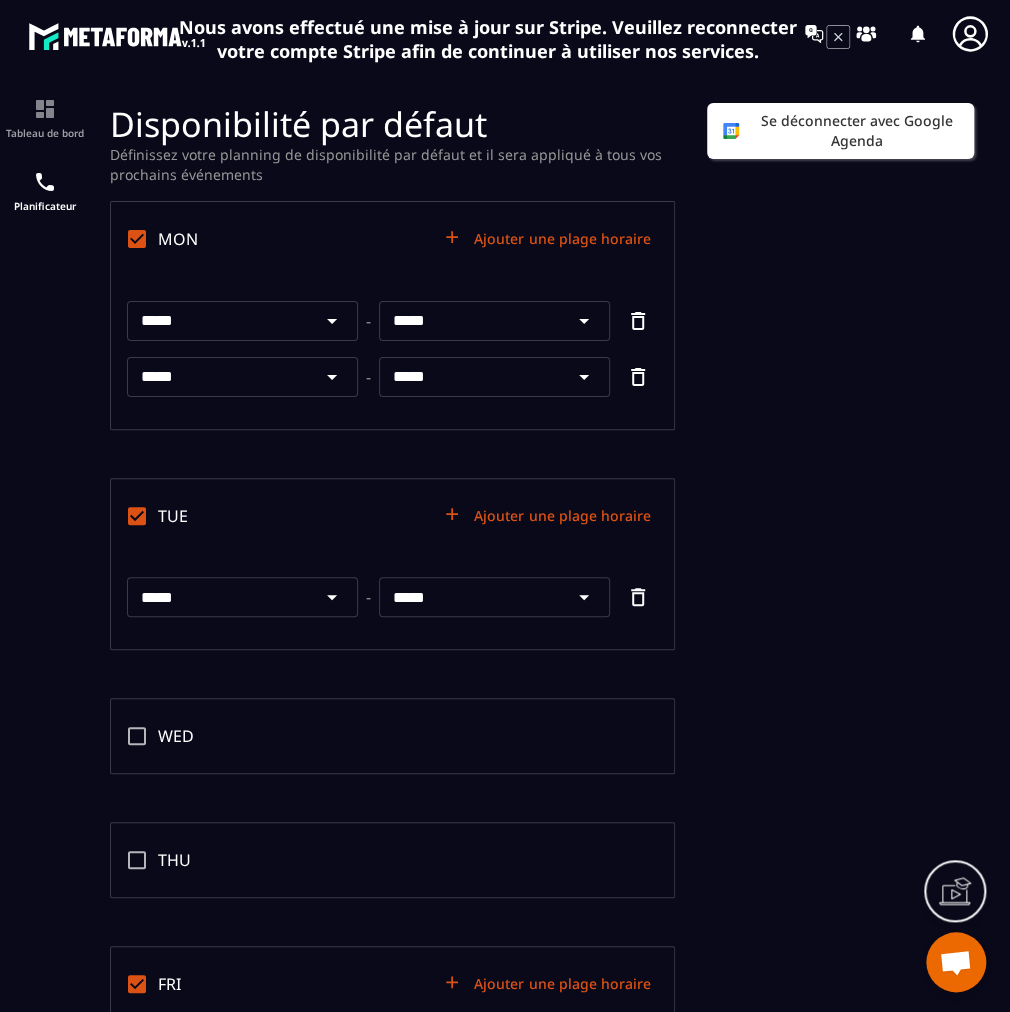 click on "Ajouter une plage horaire" at bounding box center (548, 516) 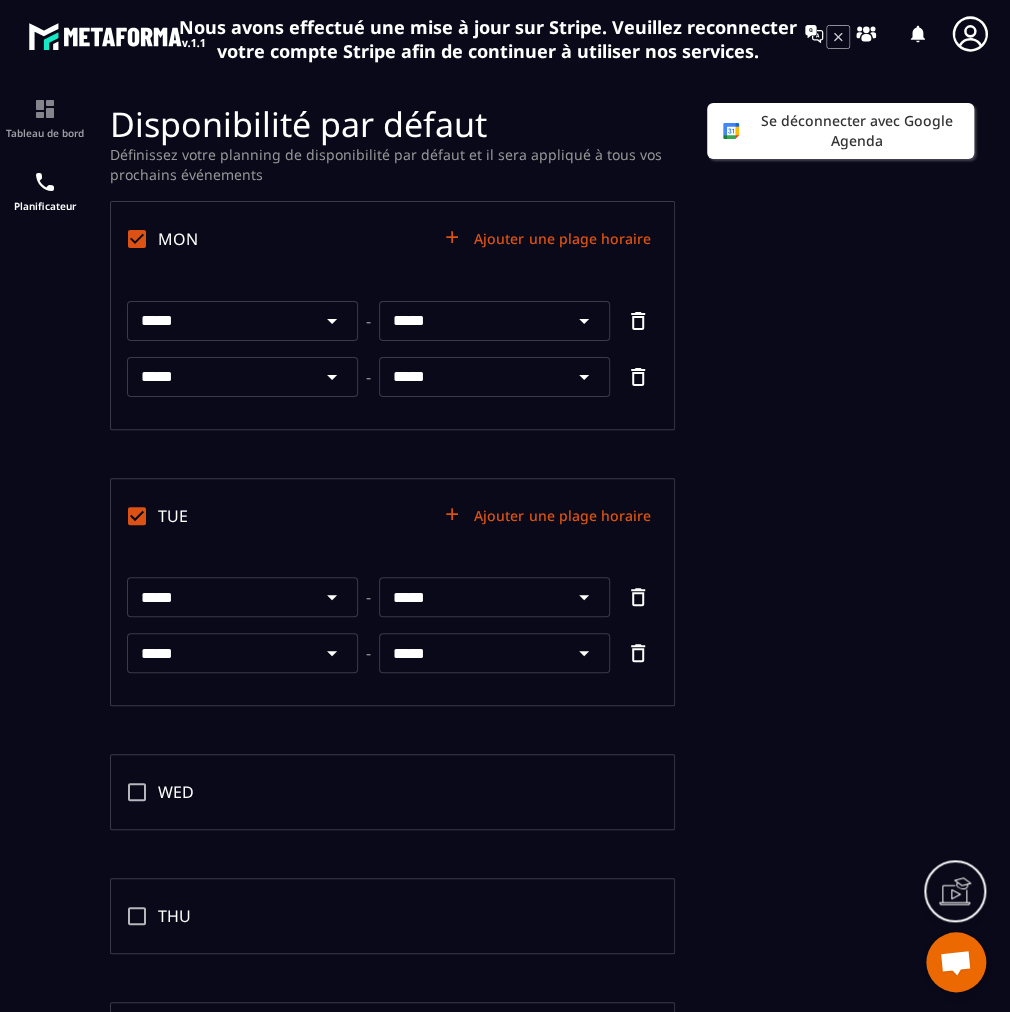 click on "*****" at bounding box center [219, 653] 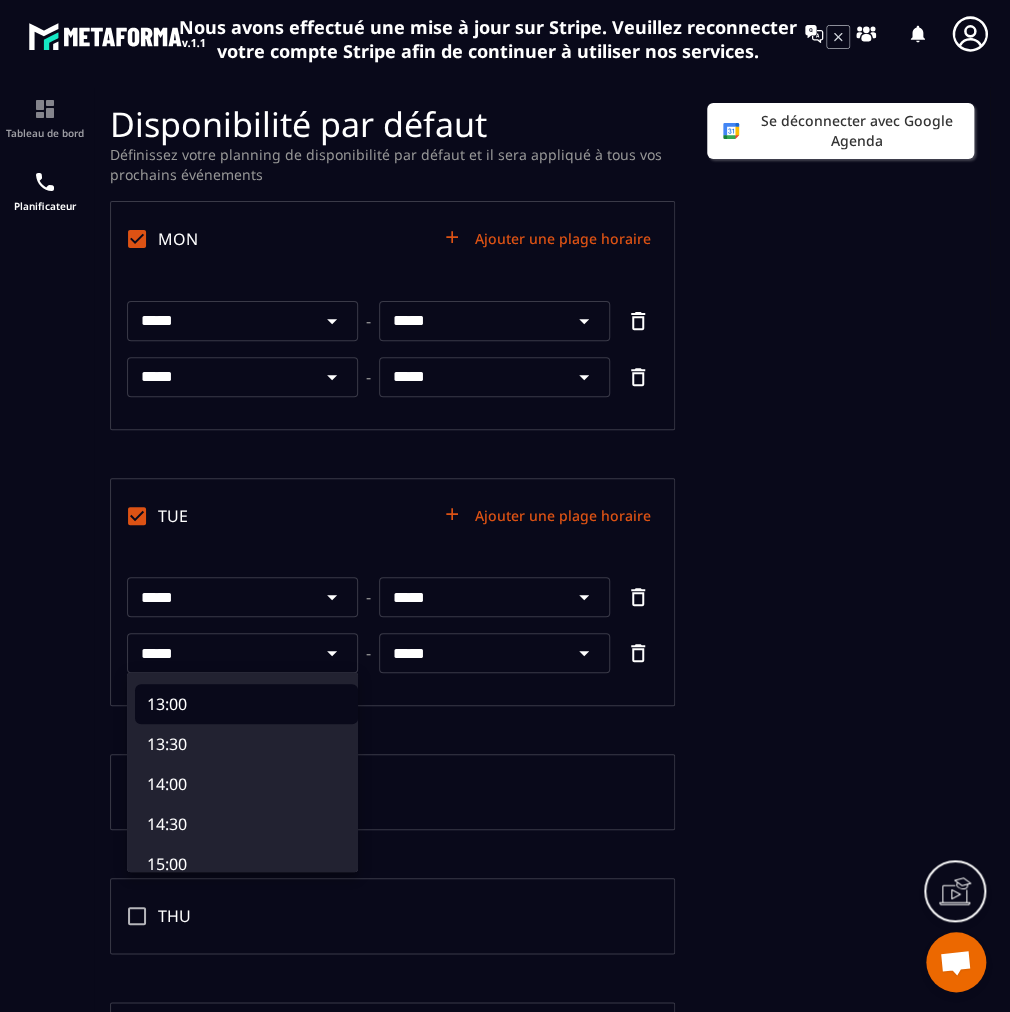 scroll, scrollTop: 1037, scrollLeft: 0, axis: vertical 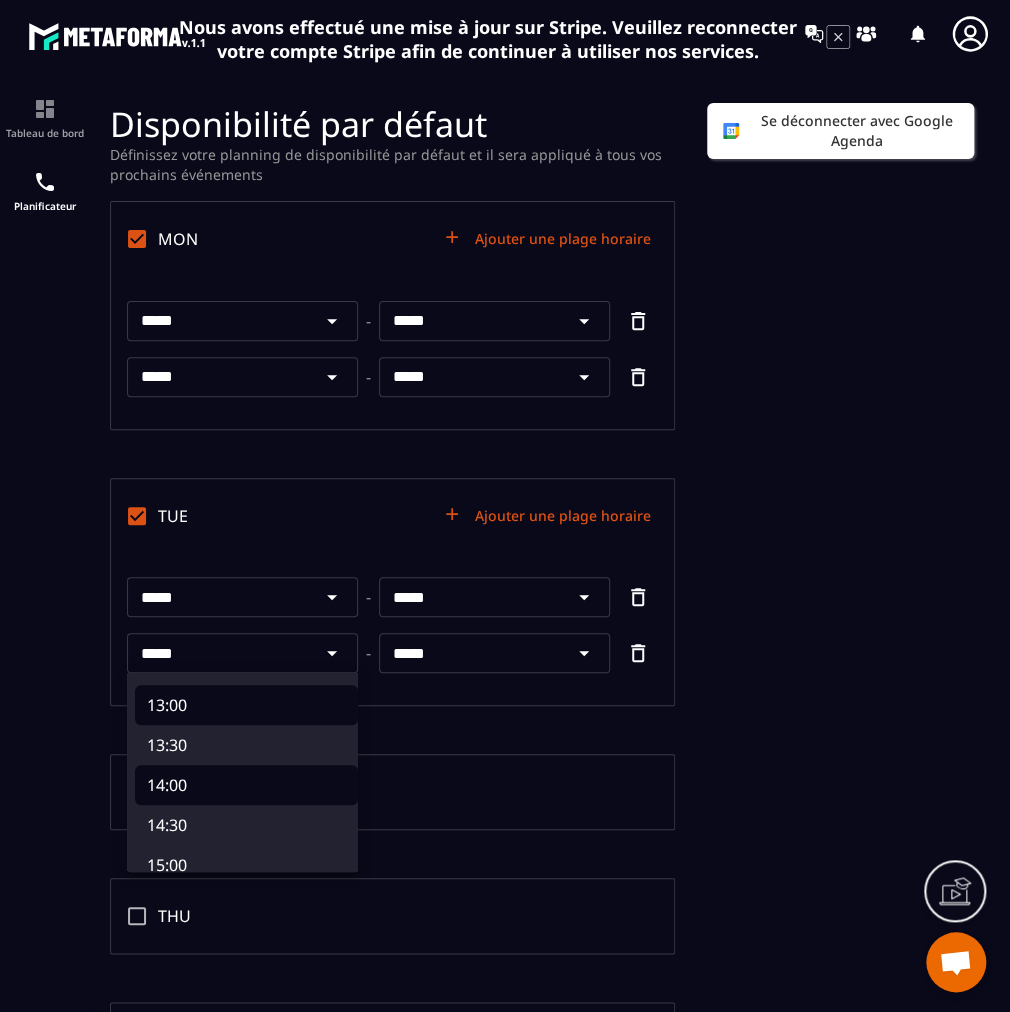 click on "14:00" at bounding box center [246, 785] 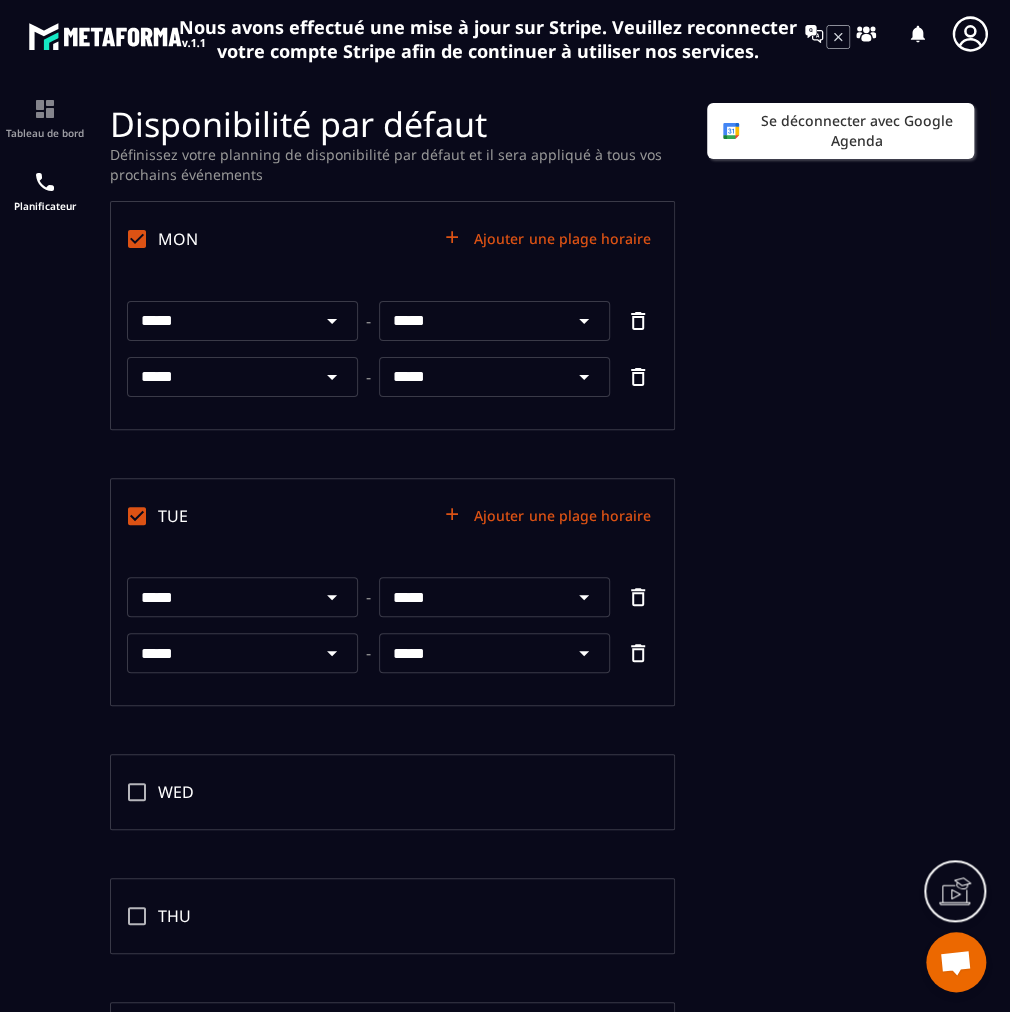 click on "*****" at bounding box center (471, 653) 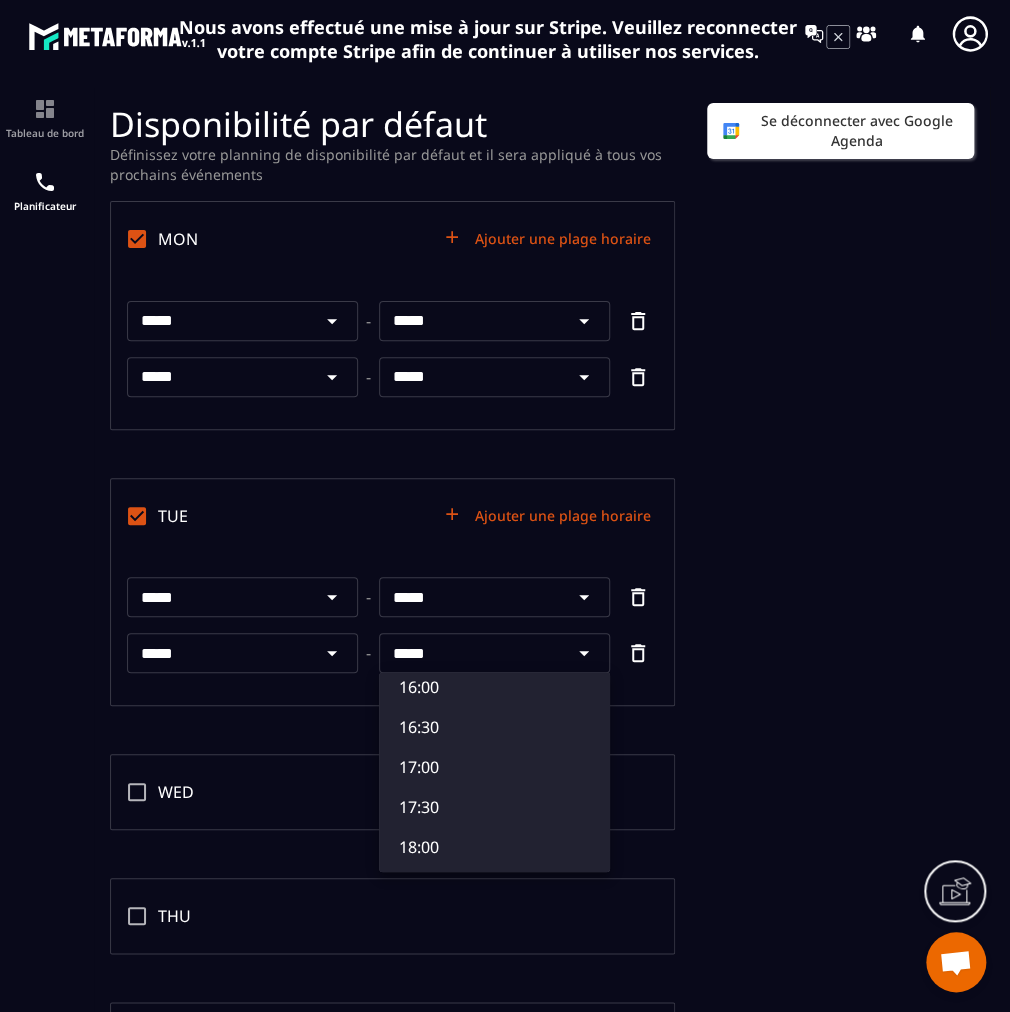 scroll, scrollTop: 1426, scrollLeft: 0, axis: vertical 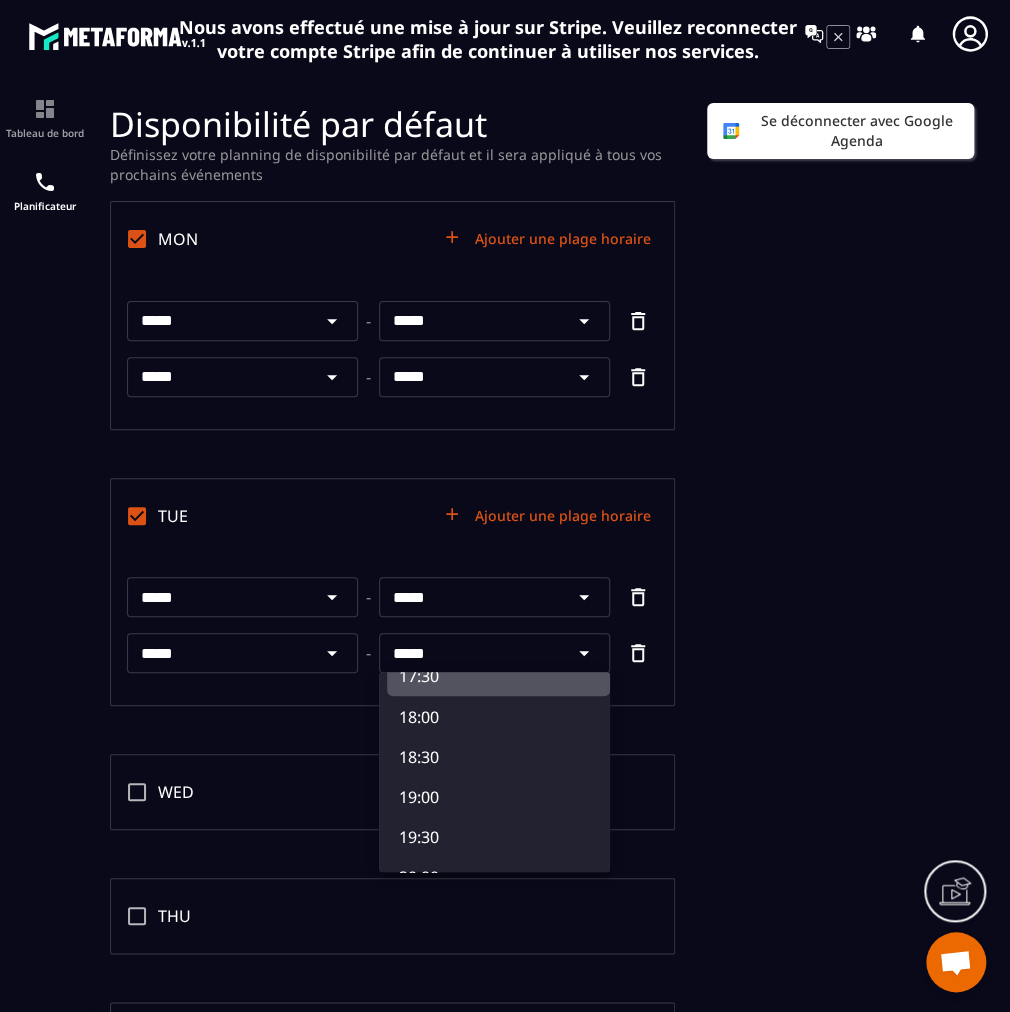 click on "17:30" at bounding box center [498, 676] 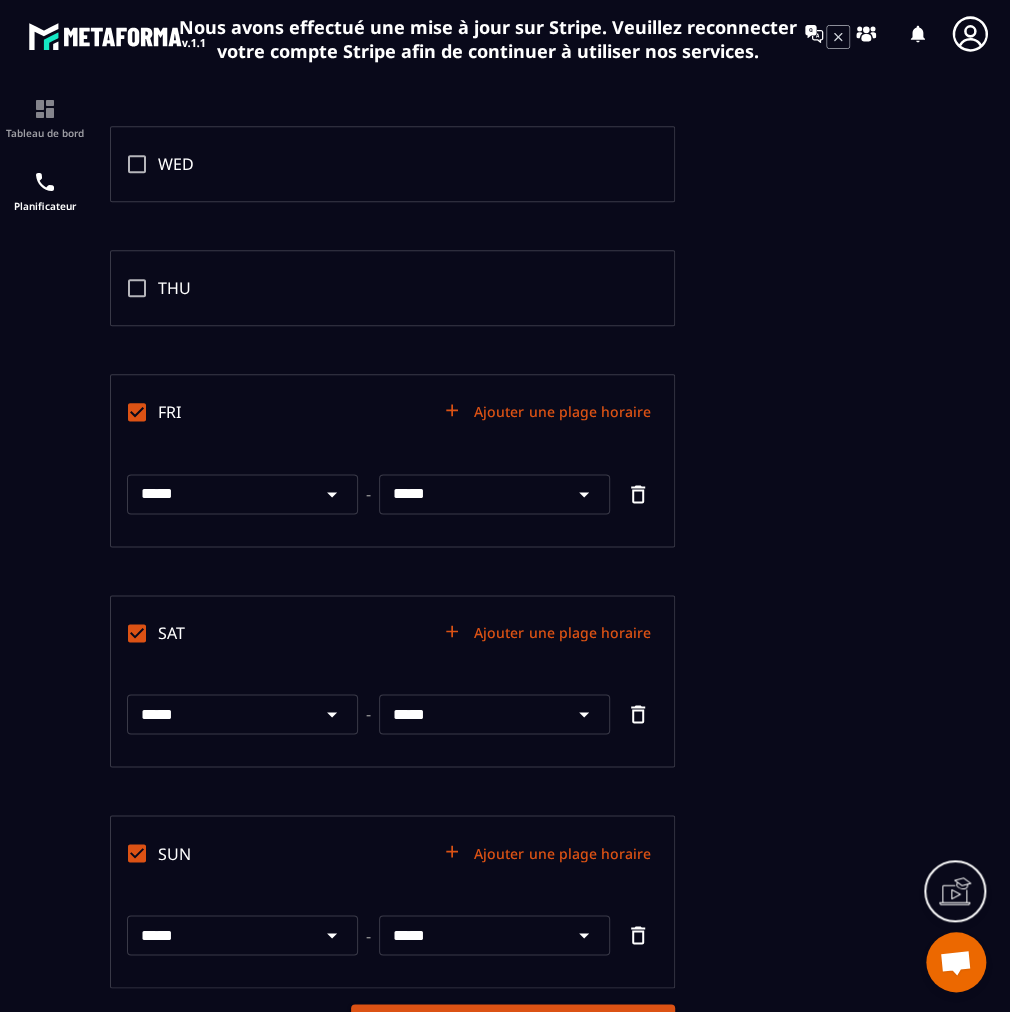 scroll, scrollTop: 663, scrollLeft: 0, axis: vertical 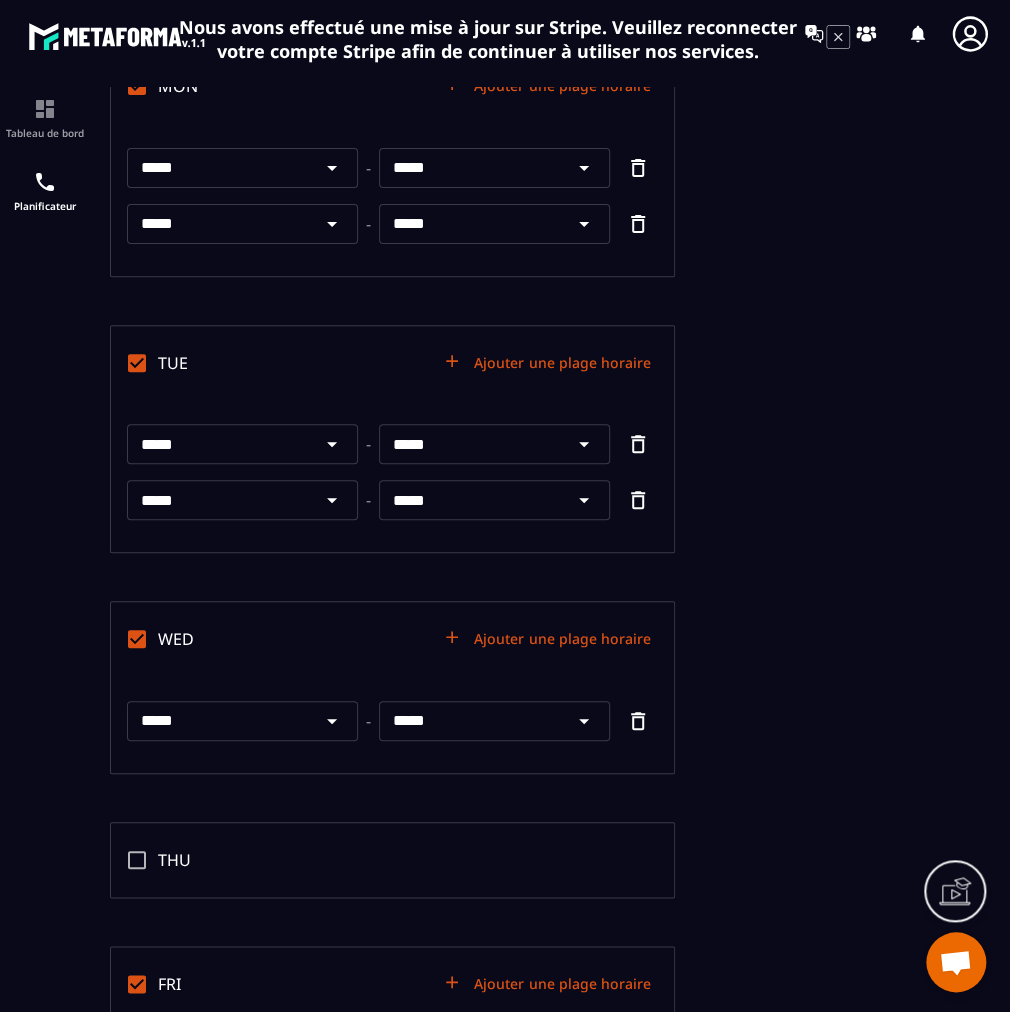 click on "*****" at bounding box center [219, 721] 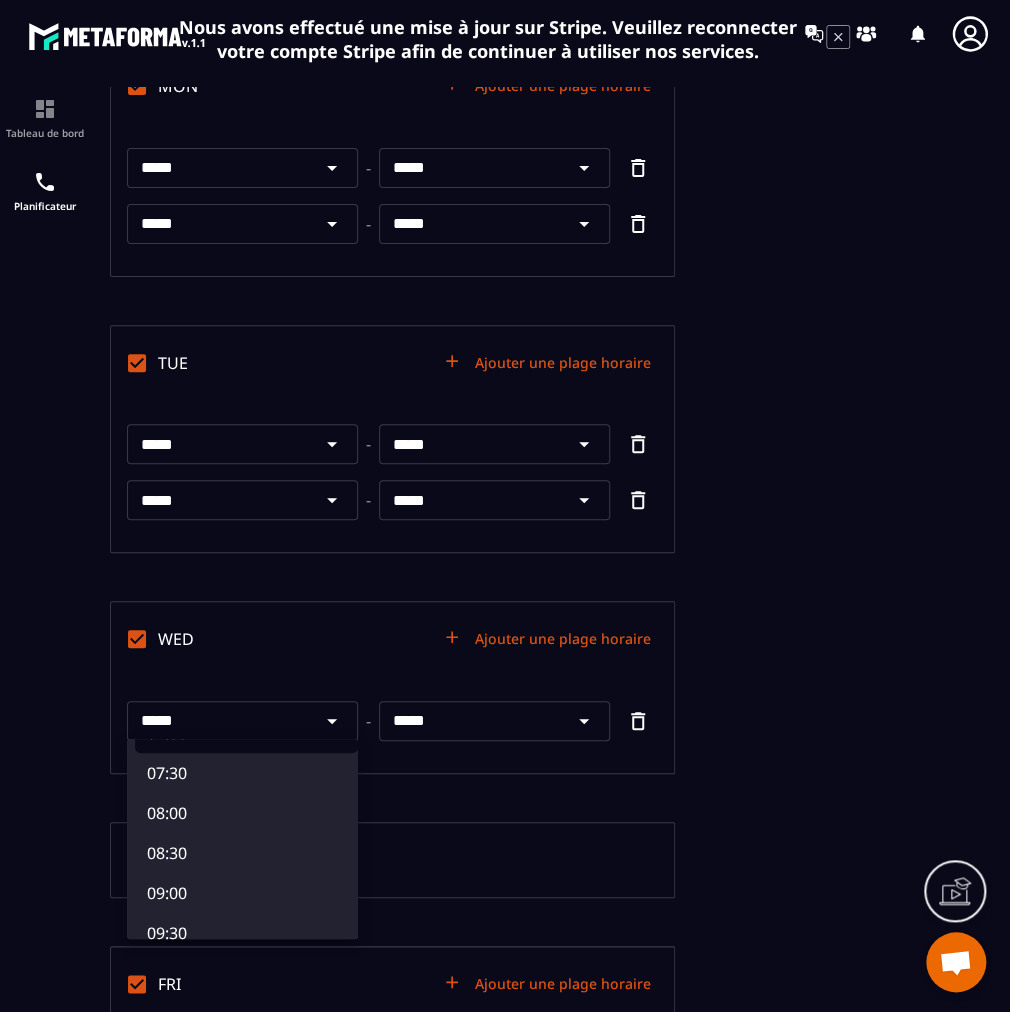 scroll, scrollTop: 648, scrollLeft: 0, axis: vertical 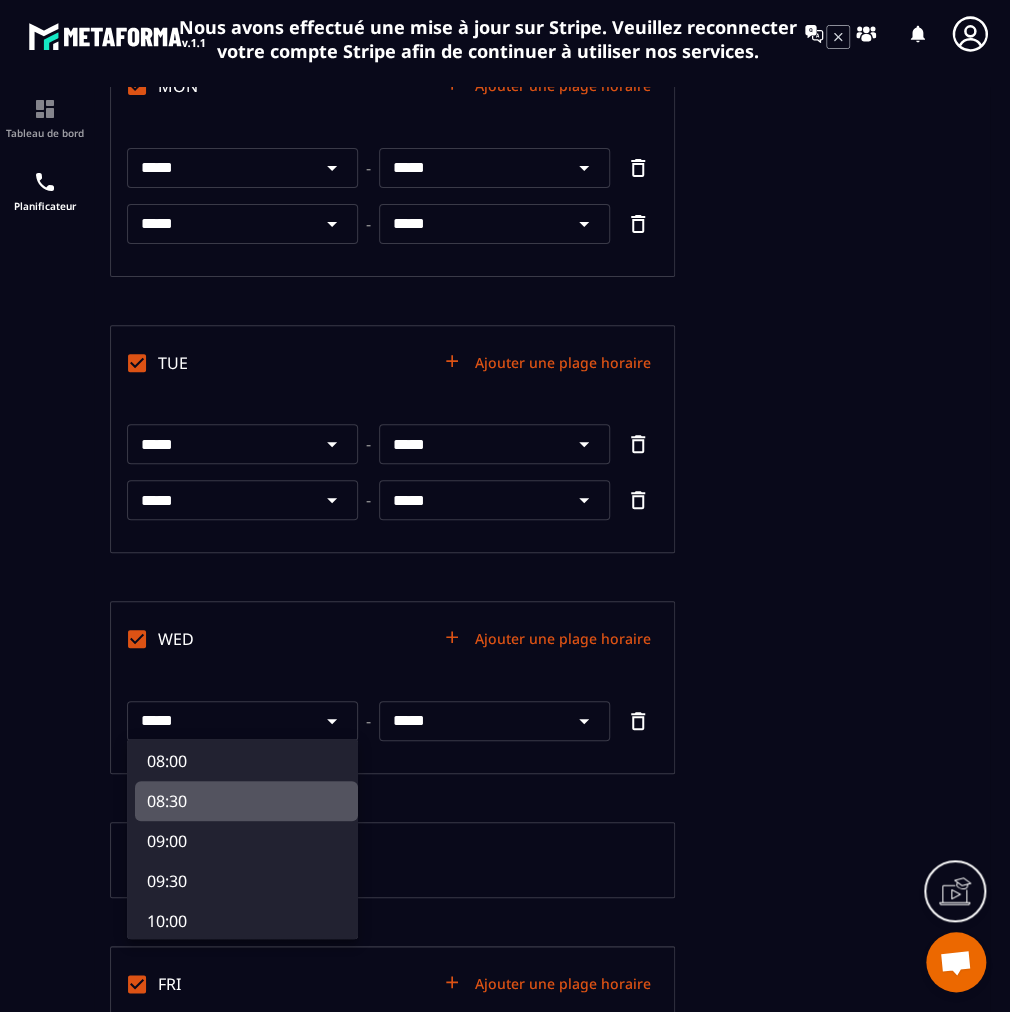 click on "08:30" at bounding box center [246, 801] 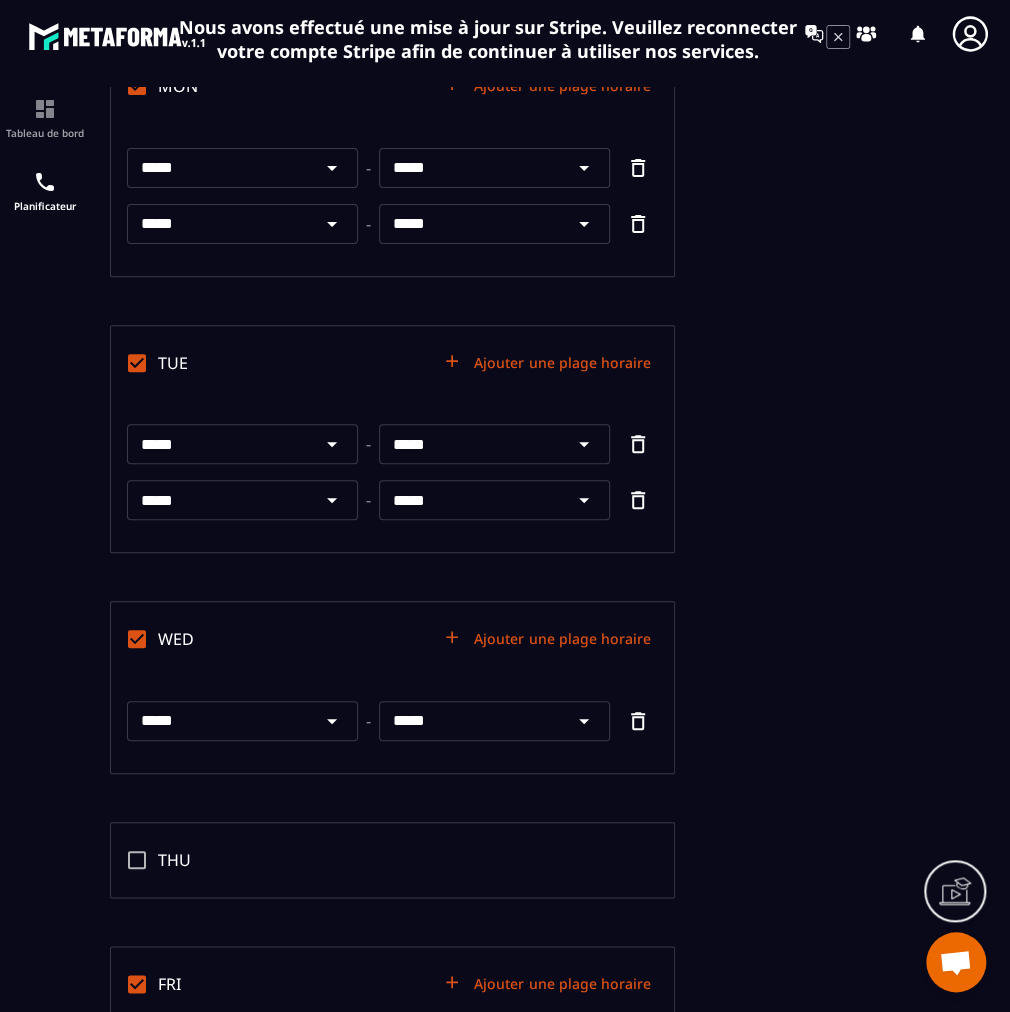 click on "*****" at bounding box center (219, 721) 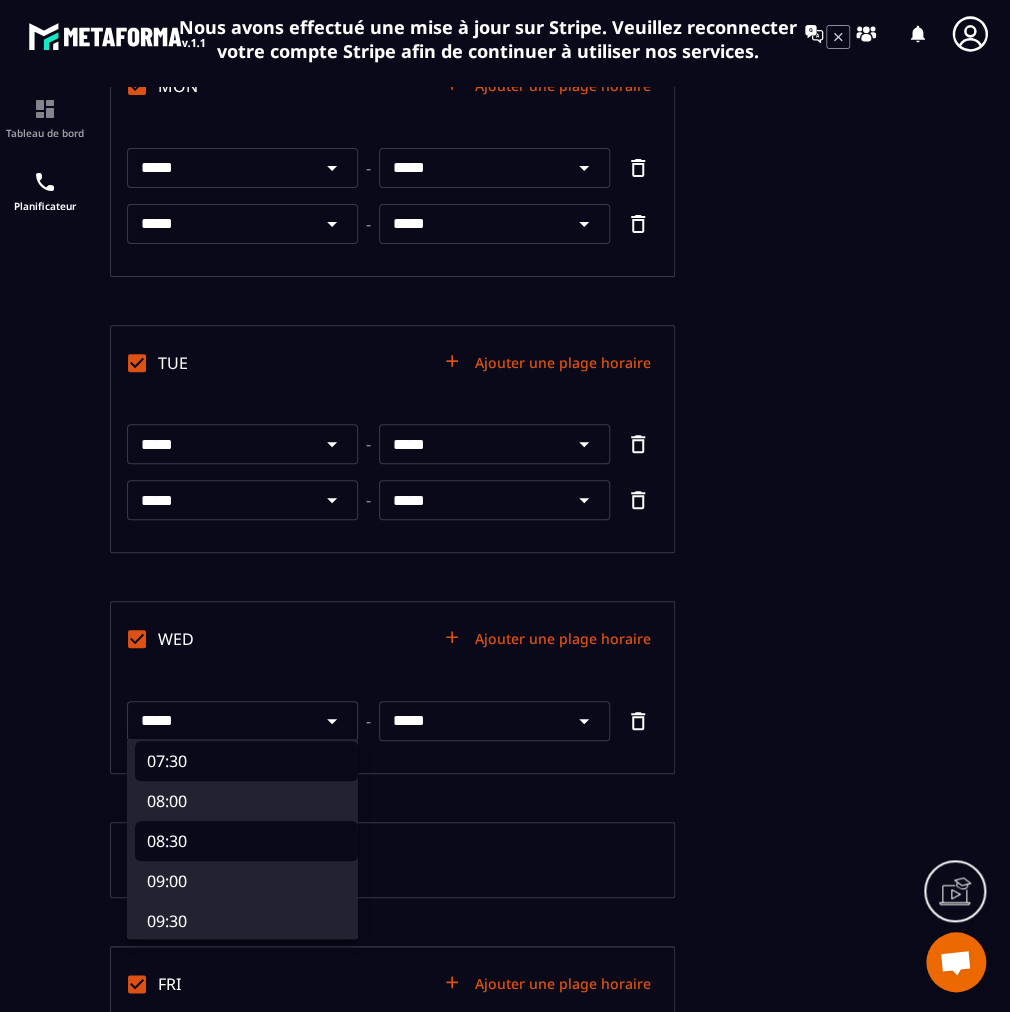 scroll, scrollTop: 648, scrollLeft: 0, axis: vertical 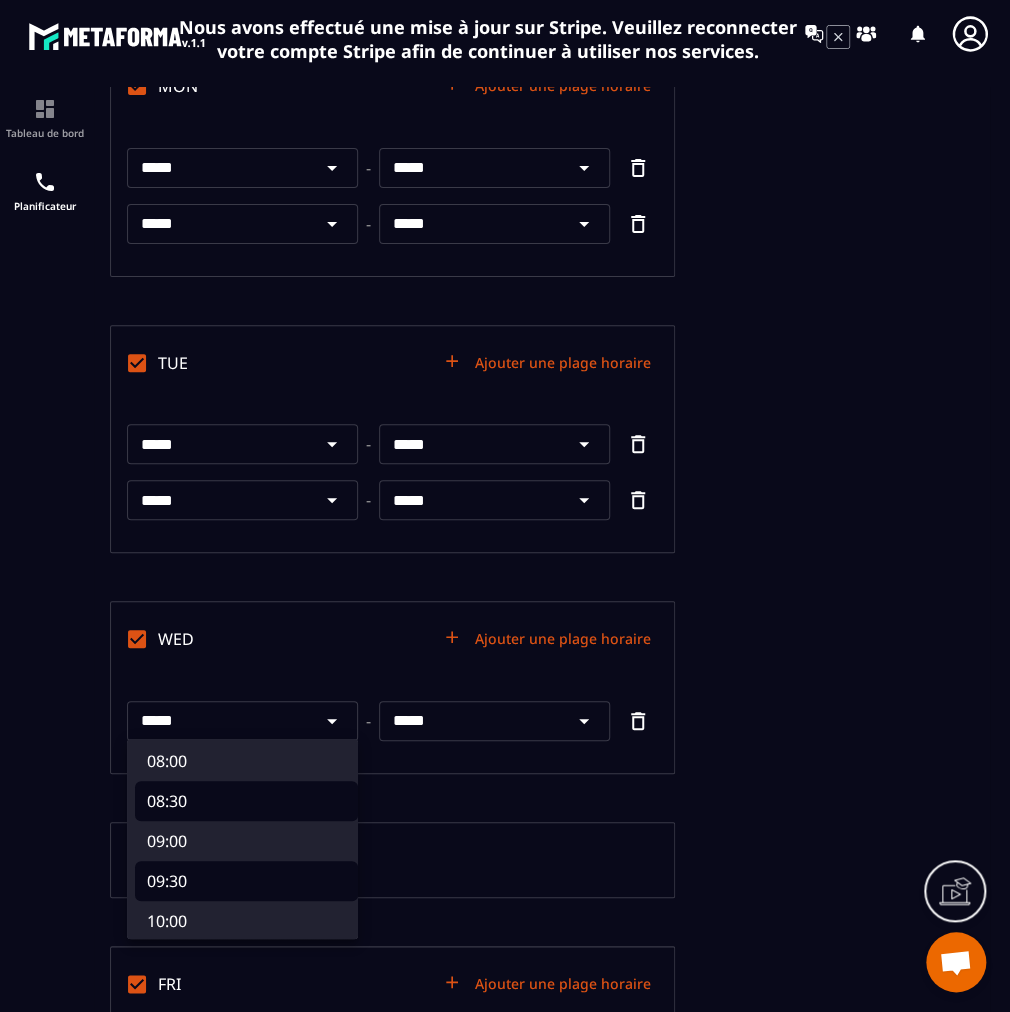 click on "09:30" at bounding box center (246, 881) 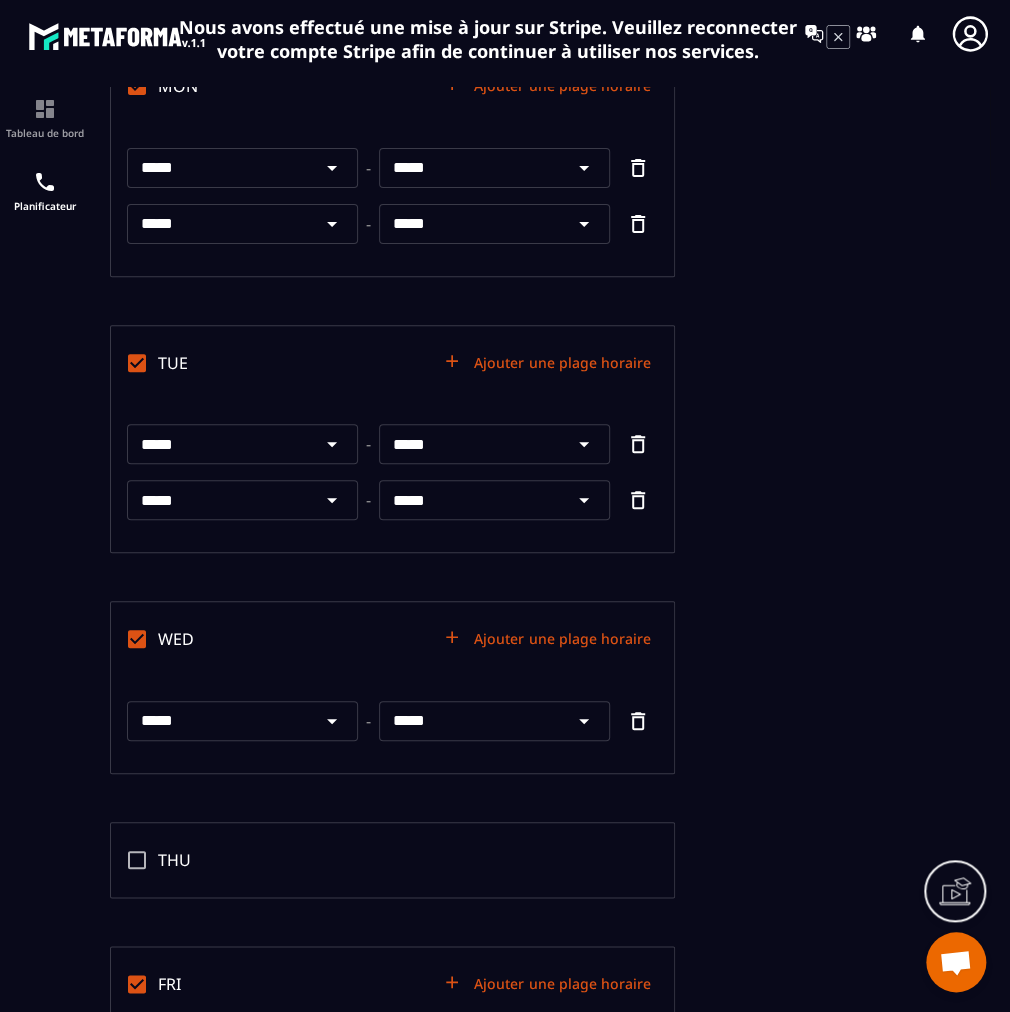 click on "*****" at bounding box center [471, 721] 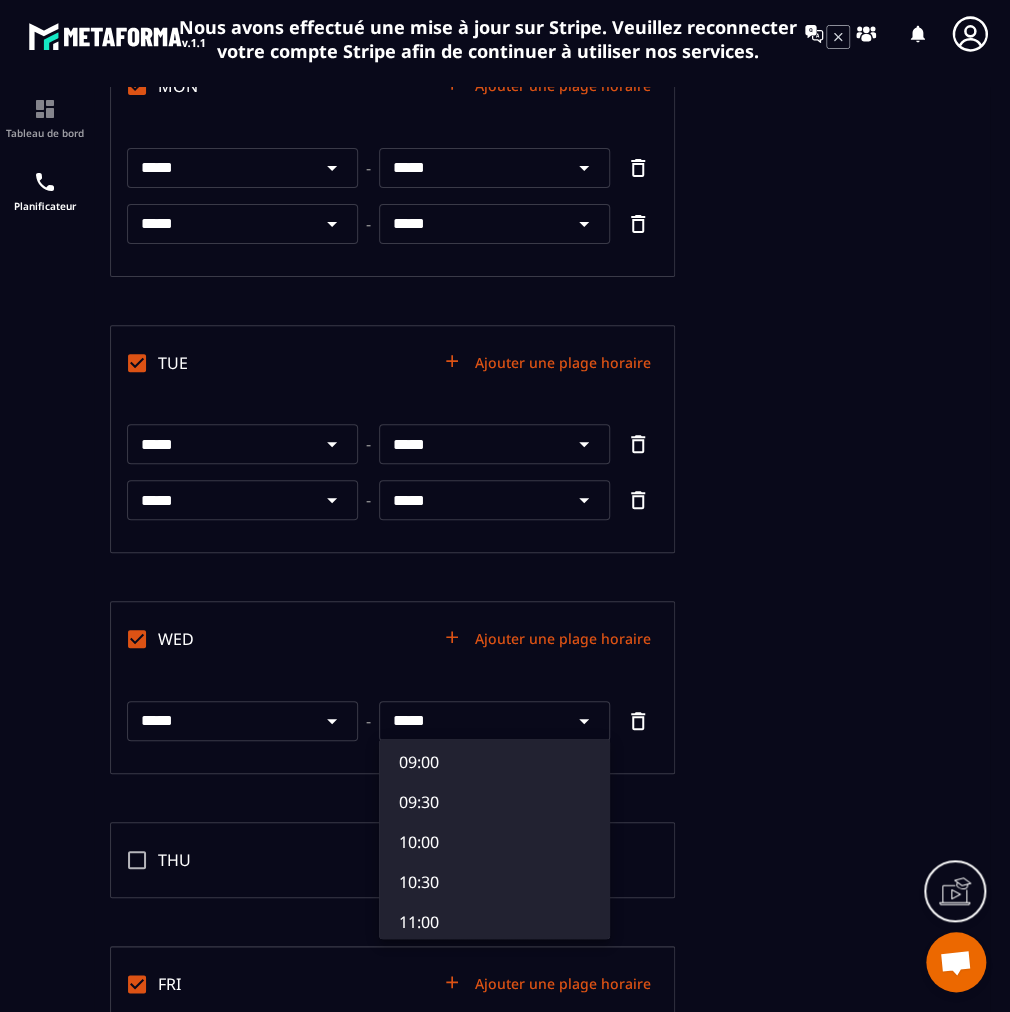 scroll, scrollTop: 778, scrollLeft: 0, axis: vertical 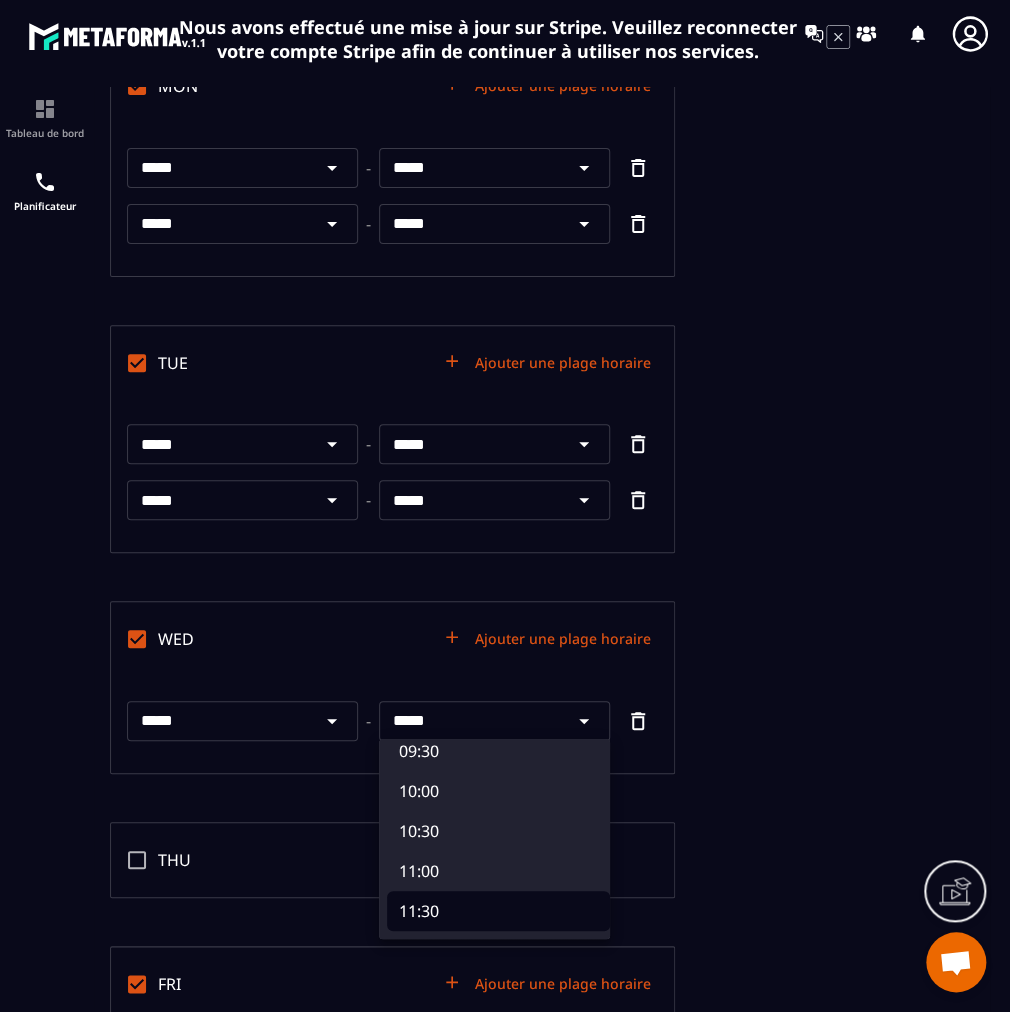 type on "*****" 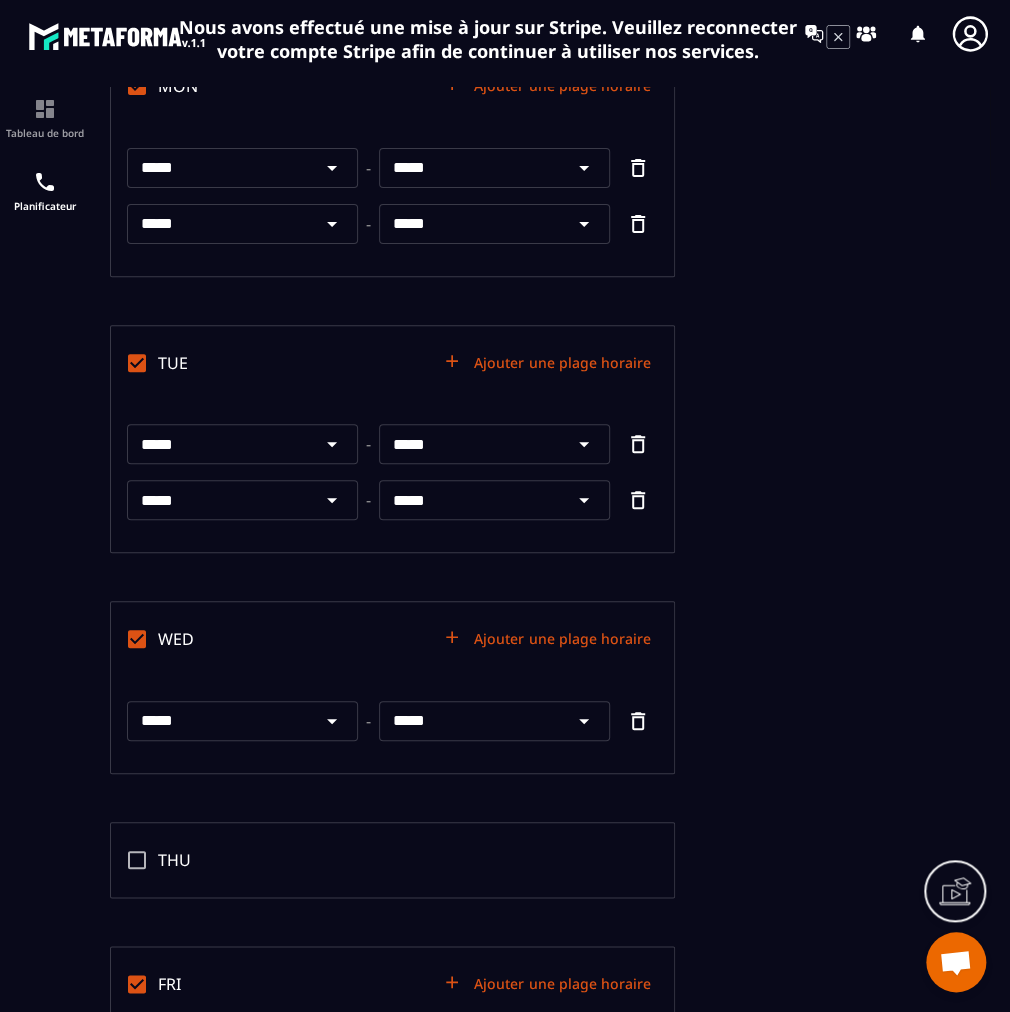 click on "Ajouter une plage horaire" at bounding box center [548, 639] 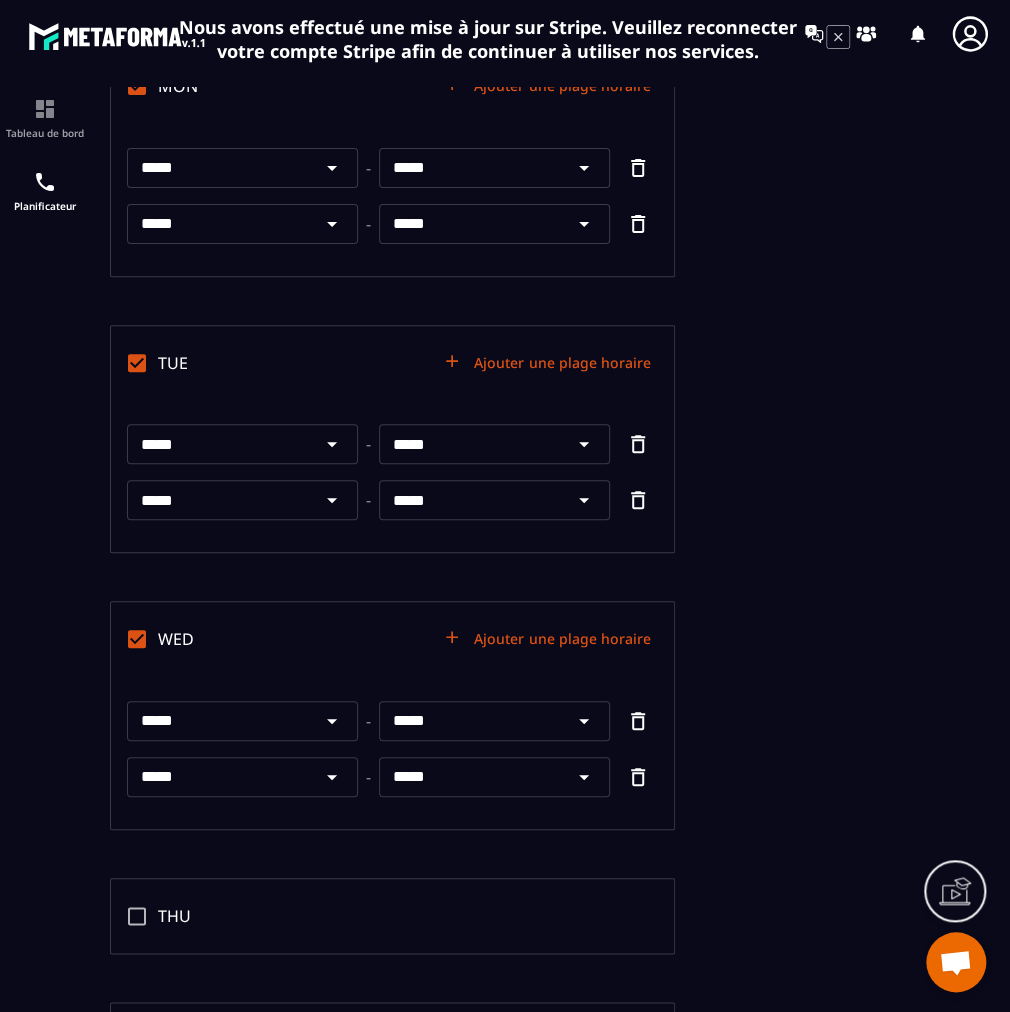 click on "*****" at bounding box center [219, 777] 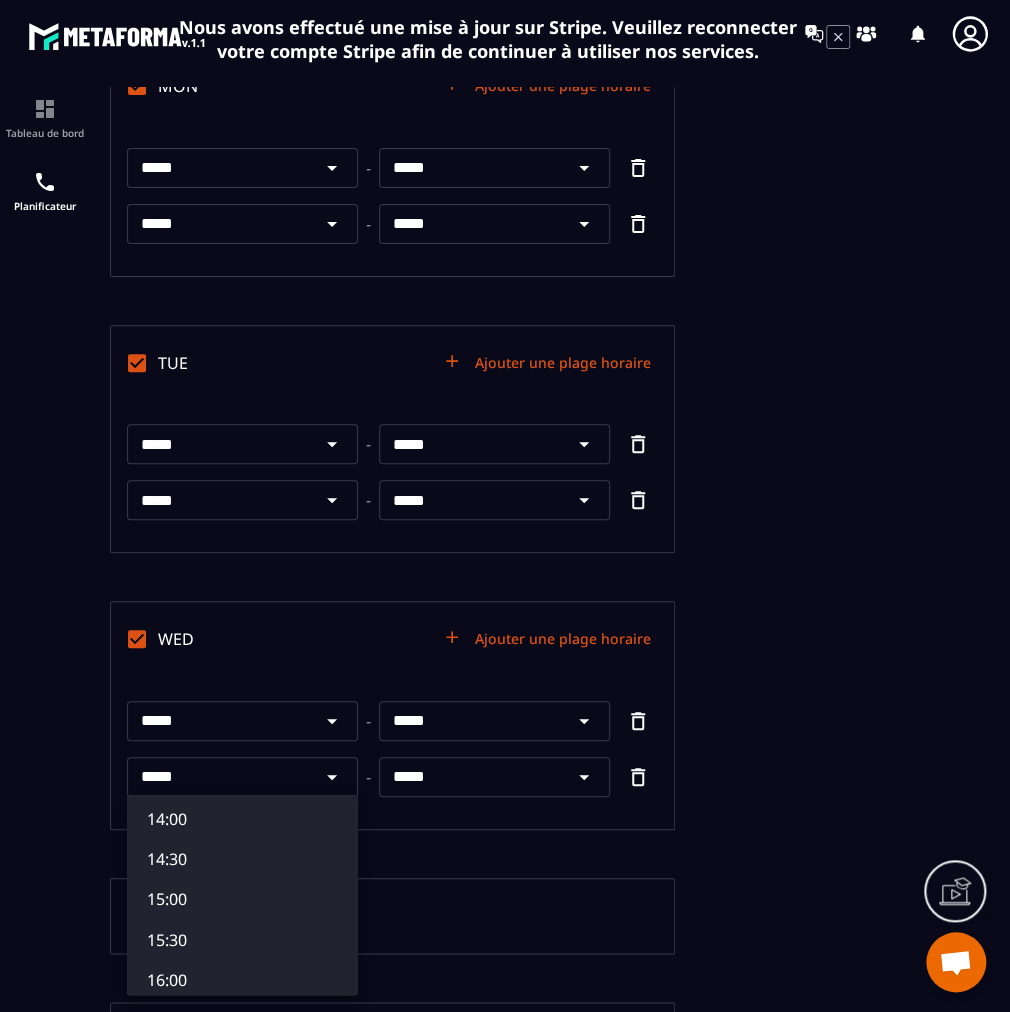 scroll, scrollTop: 1166, scrollLeft: 0, axis: vertical 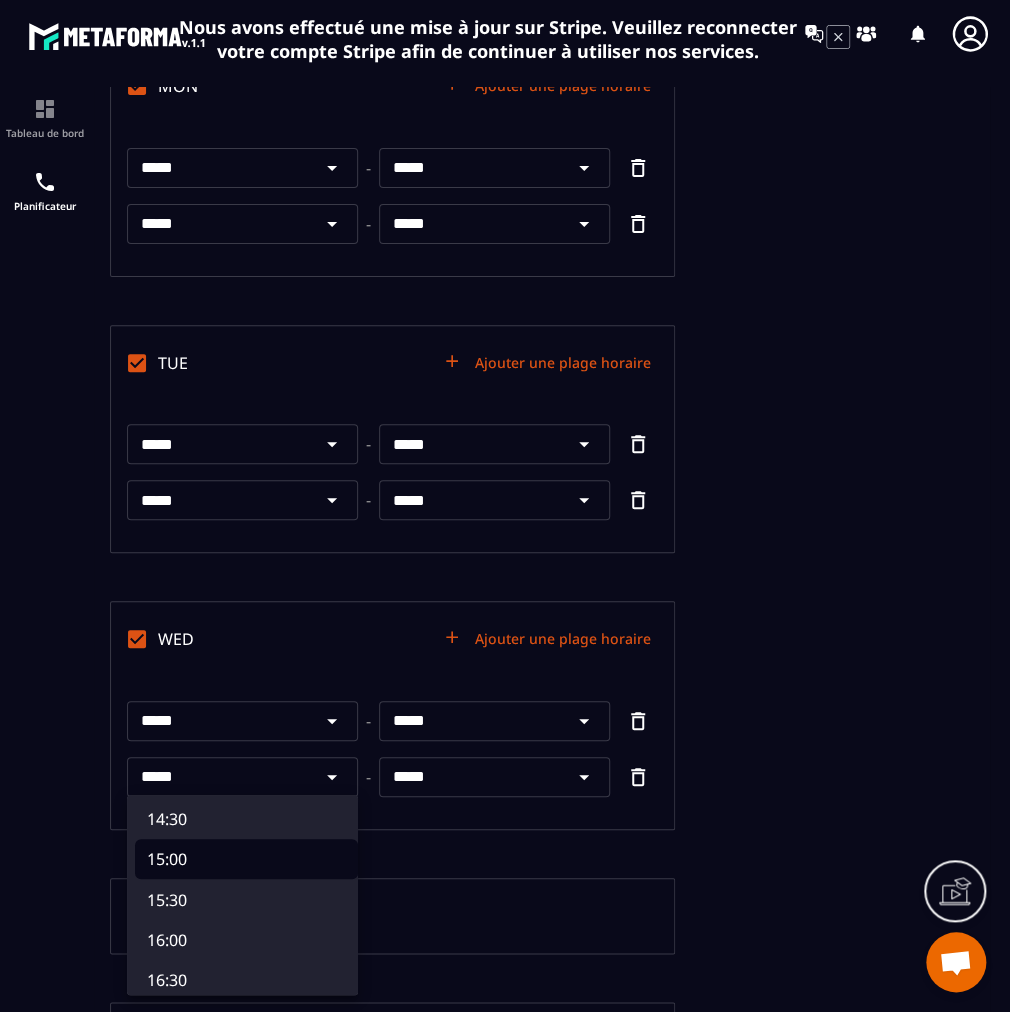click on "15:00" at bounding box center (246, 859) 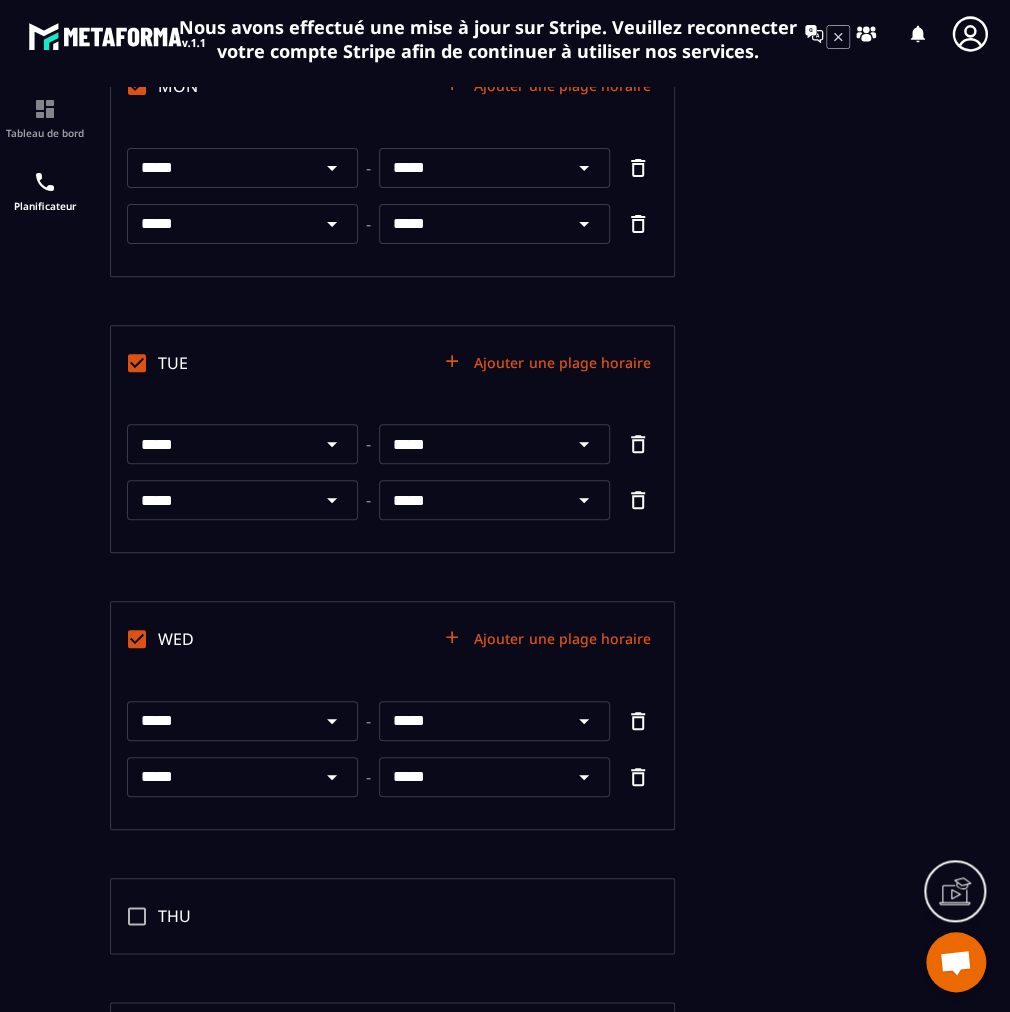 click on "*****" at bounding box center (471, 777) 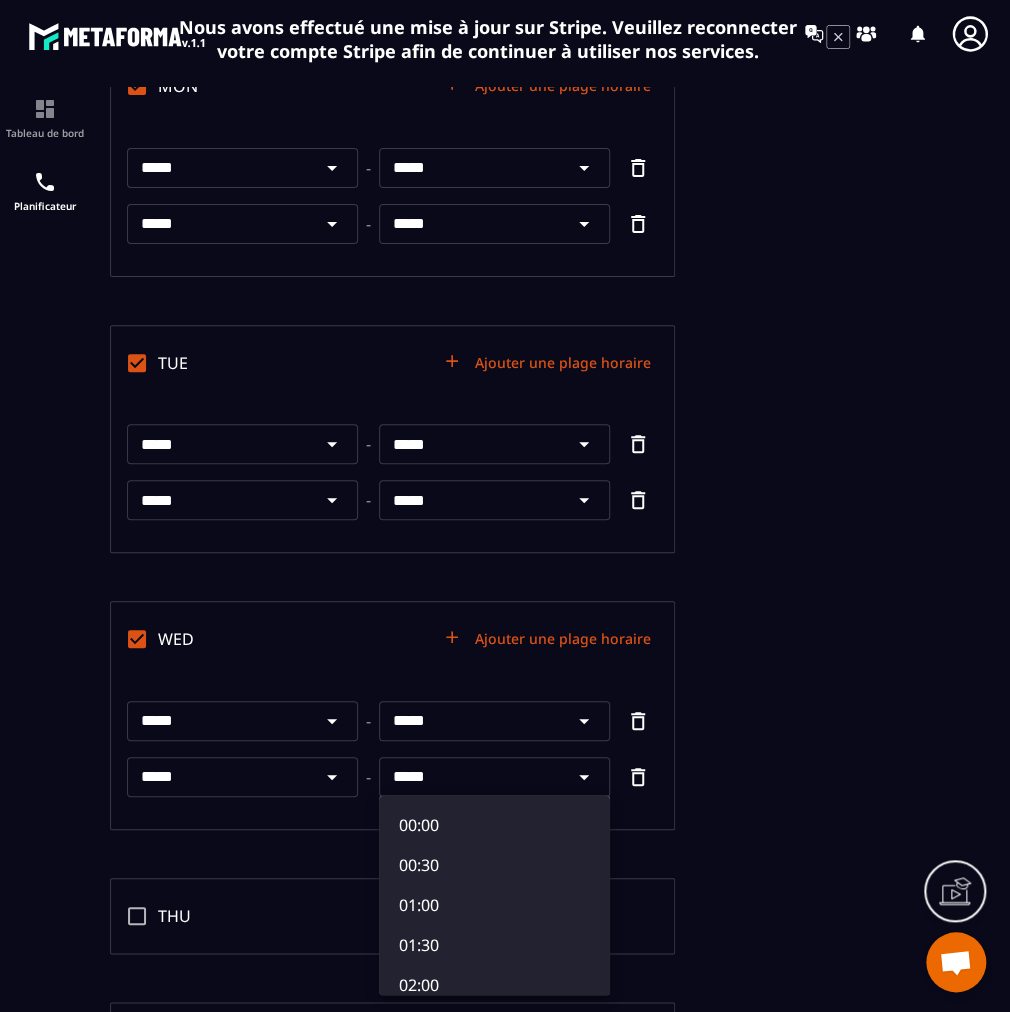 type on "*****" 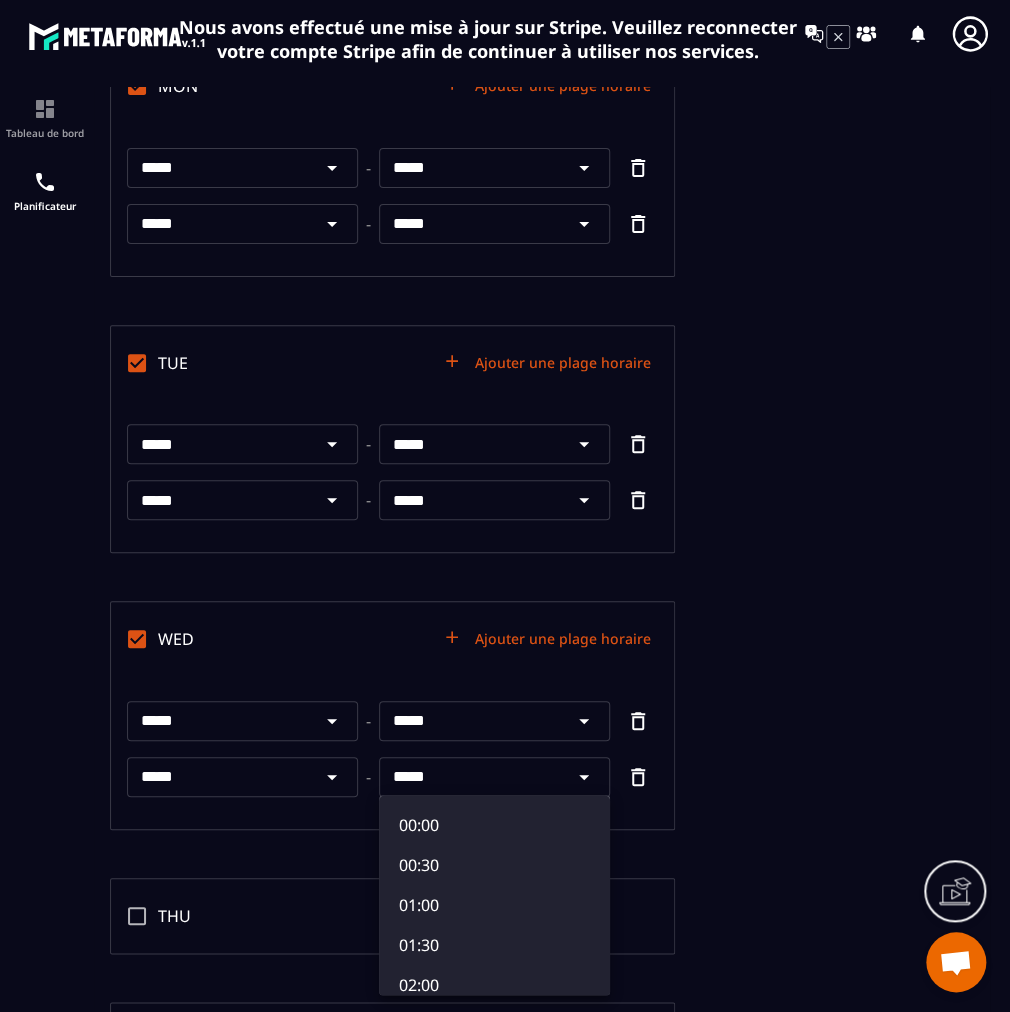 click at bounding box center [542, 555] 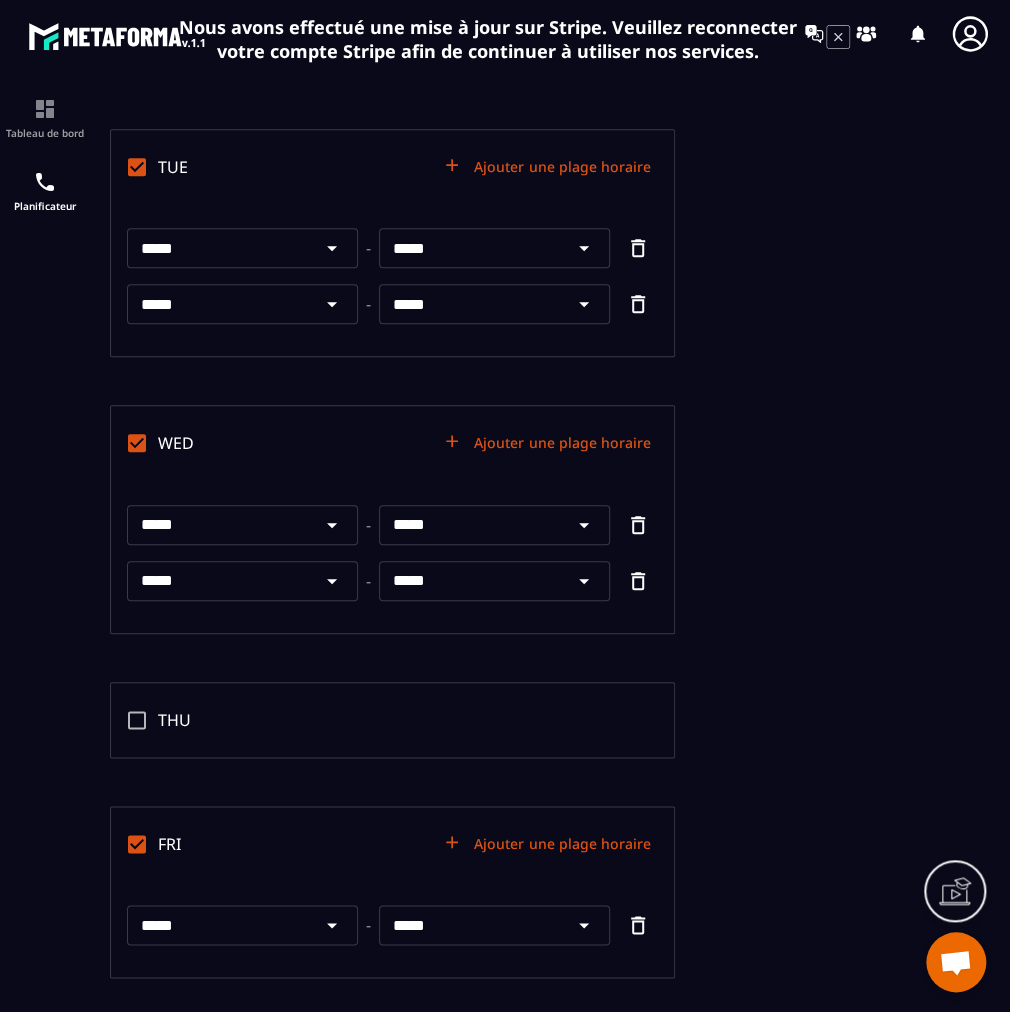 scroll, scrollTop: 364, scrollLeft: 0, axis: vertical 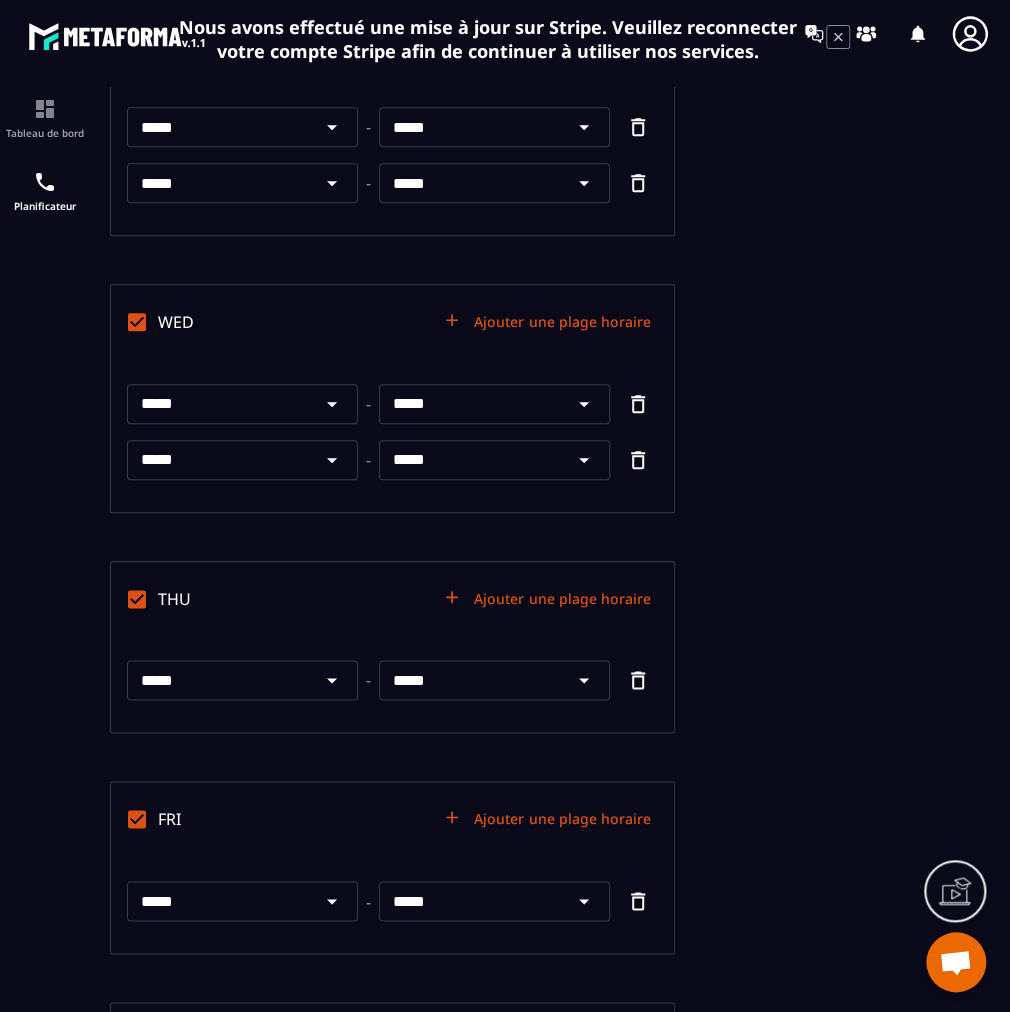 click on "*****" at bounding box center (219, 680) 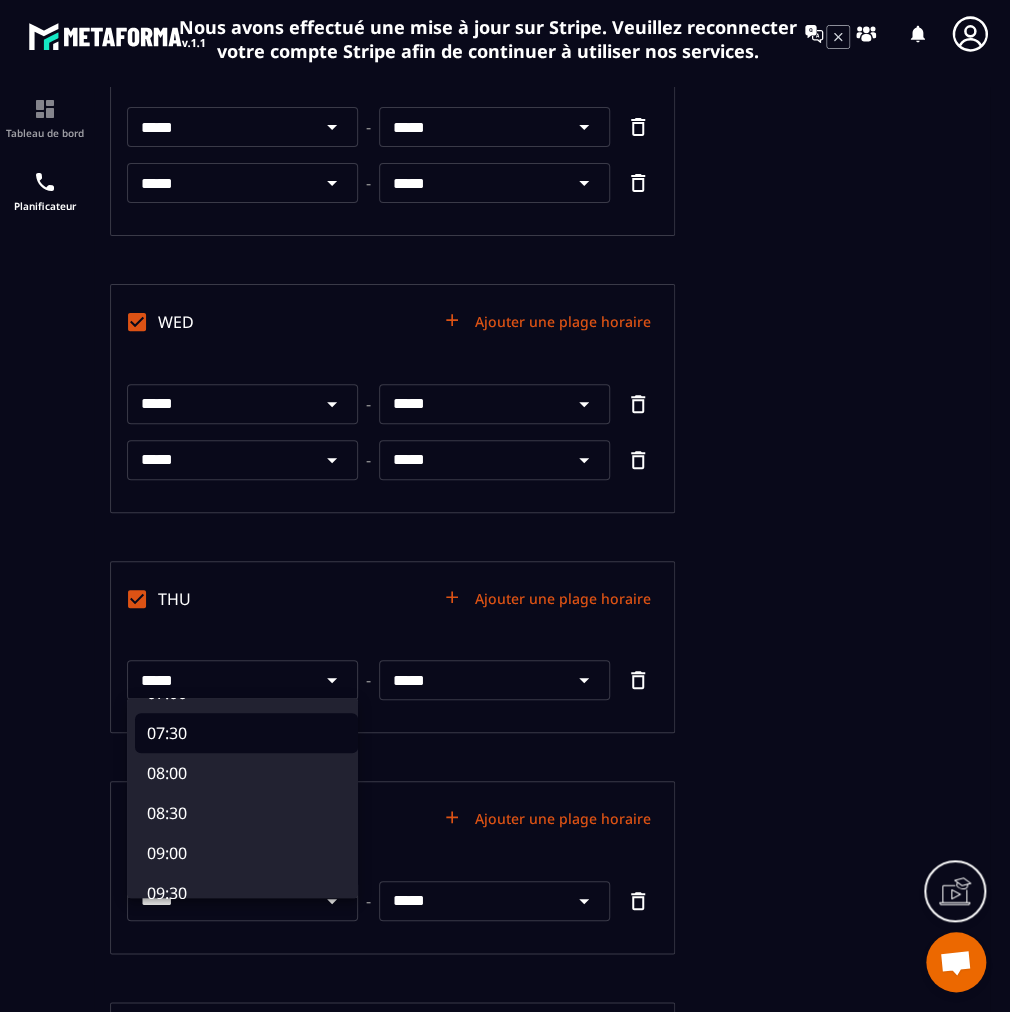 scroll, scrollTop: 648, scrollLeft: 0, axis: vertical 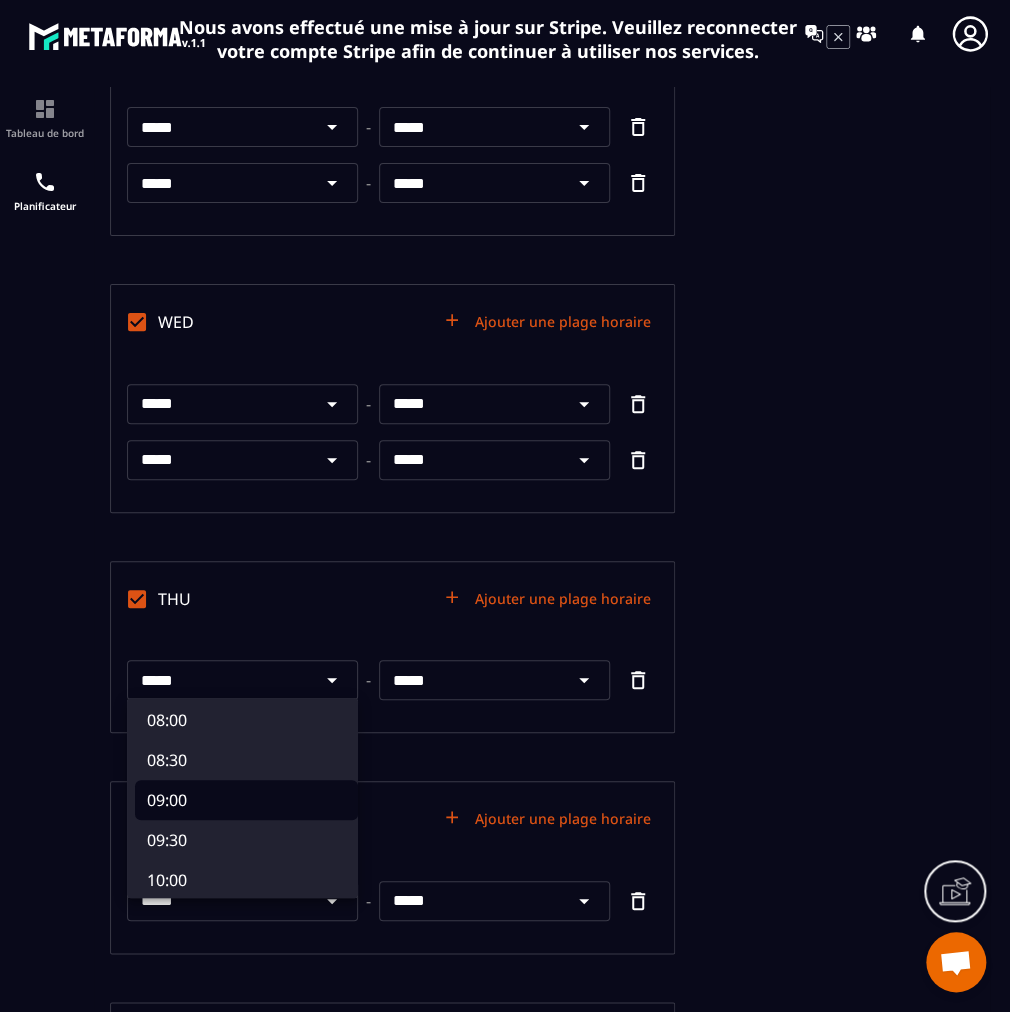 click on "09:00" at bounding box center (246, 800) 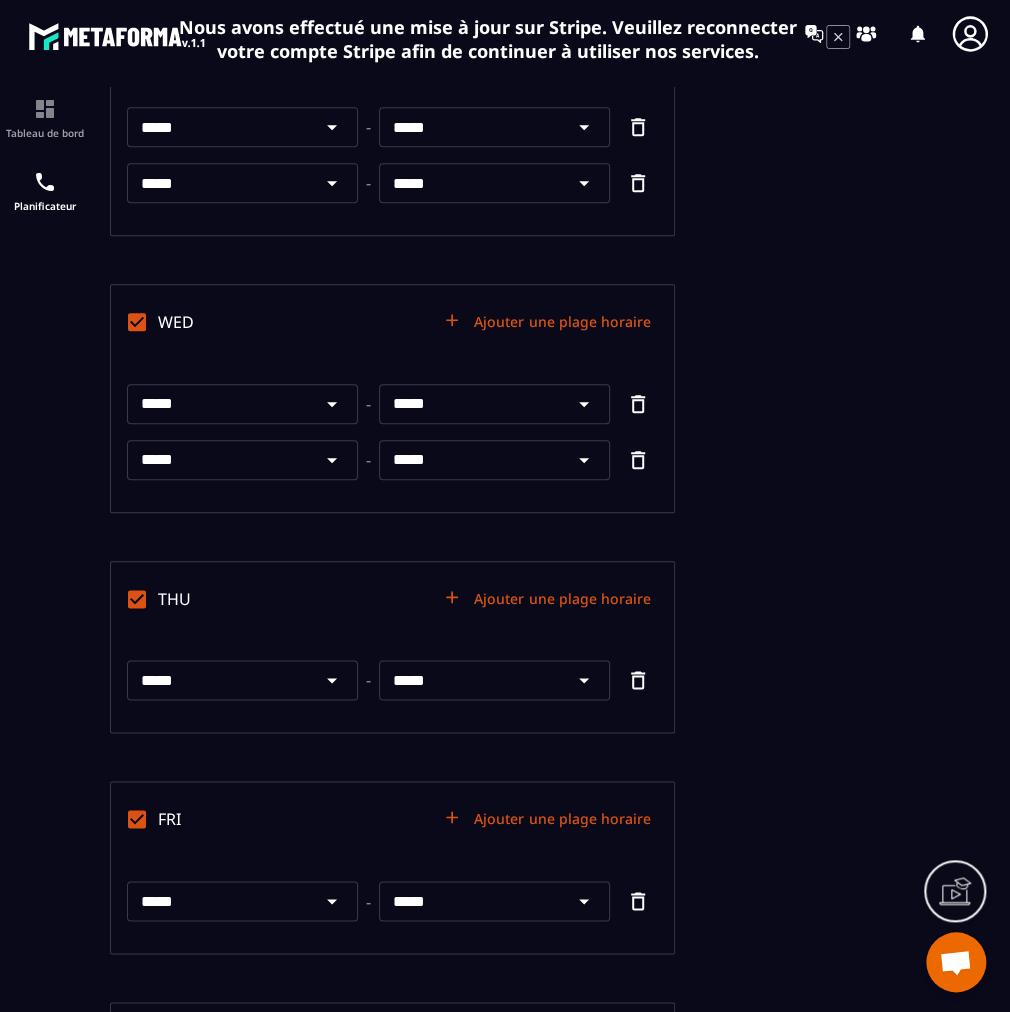 type on "*****" 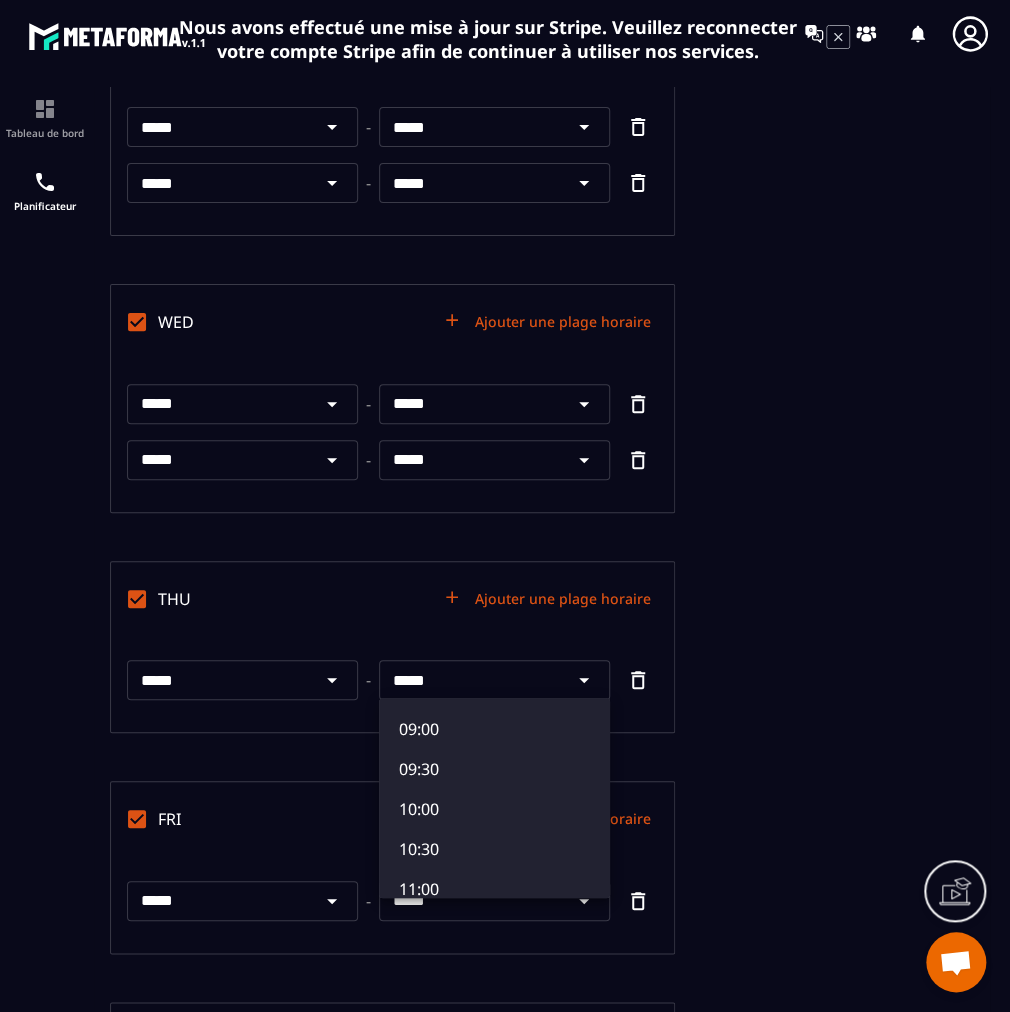 scroll, scrollTop: 778, scrollLeft: 0, axis: vertical 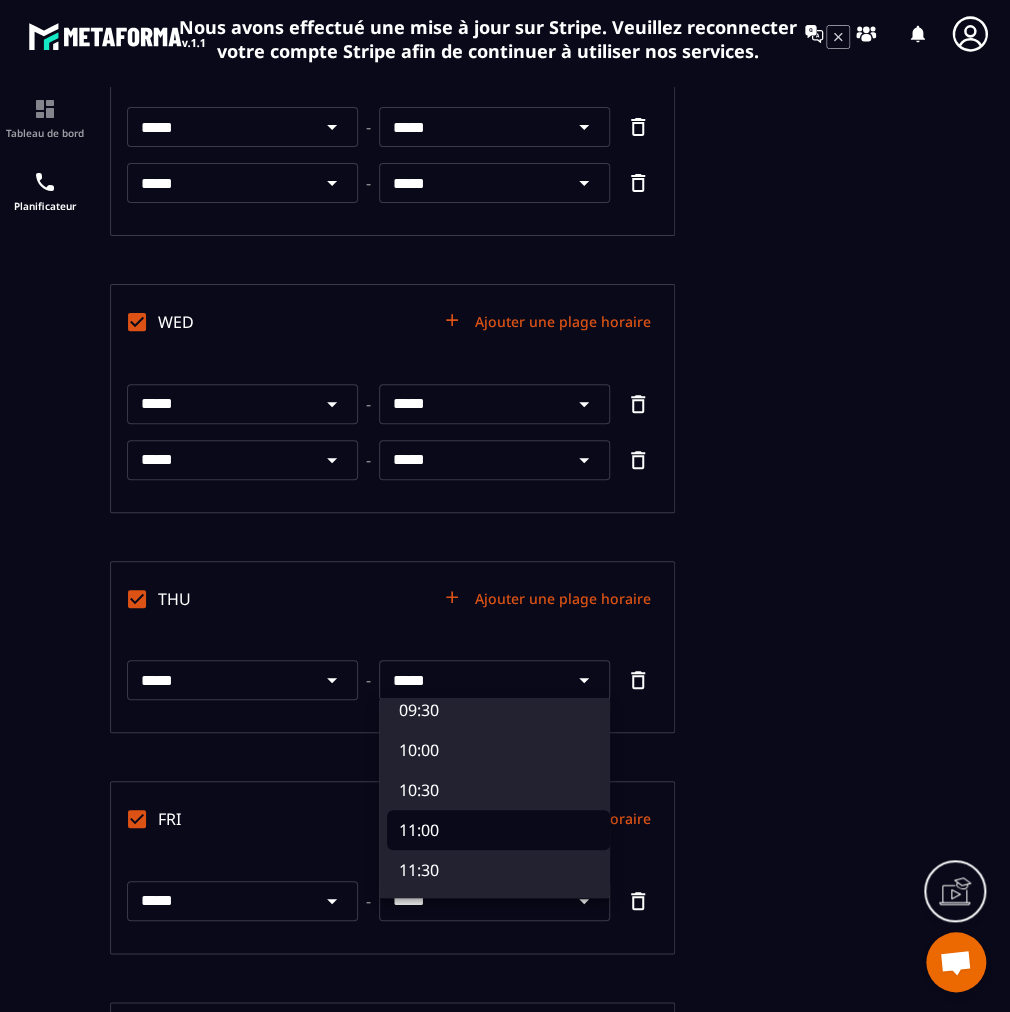 click on "11:00" at bounding box center (498, 830) 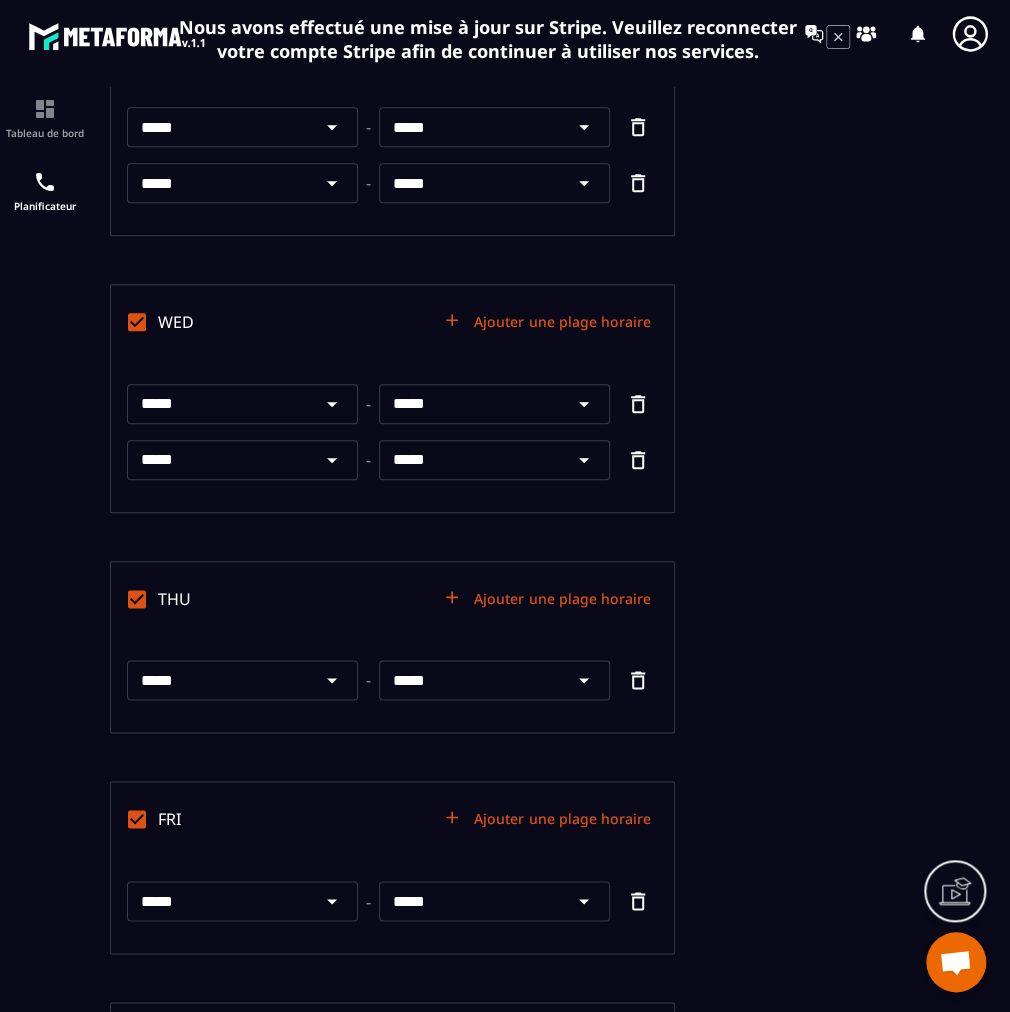 type on "*****" 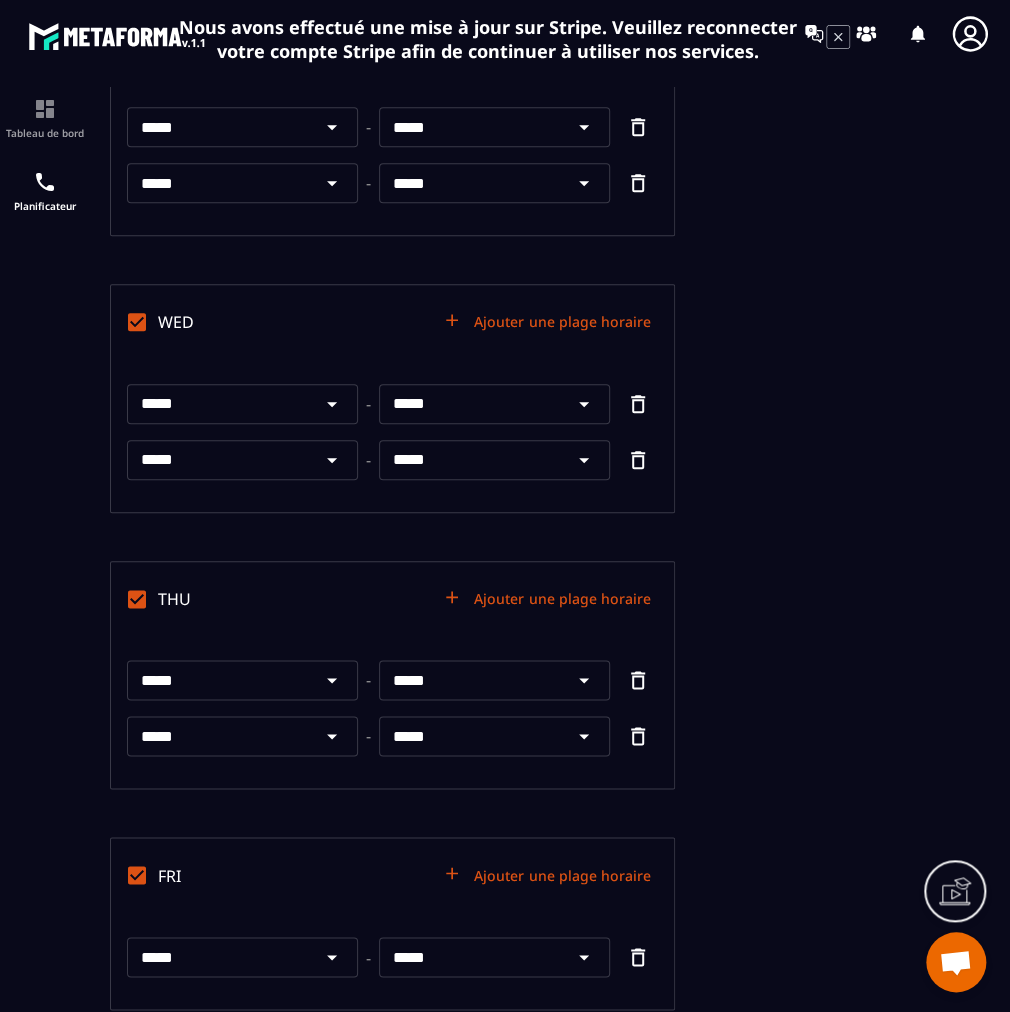 scroll, scrollTop: 681, scrollLeft: 0, axis: vertical 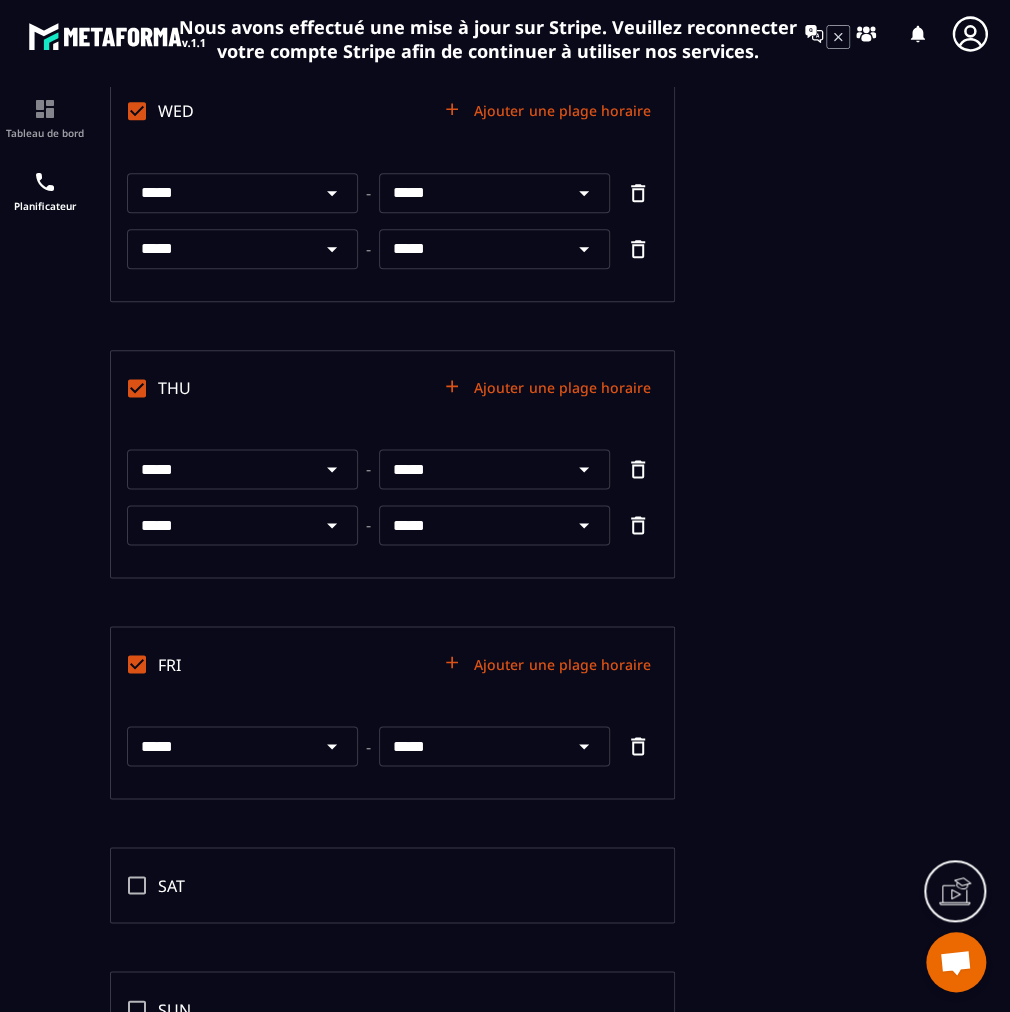 click on "*****" at bounding box center (219, 525) 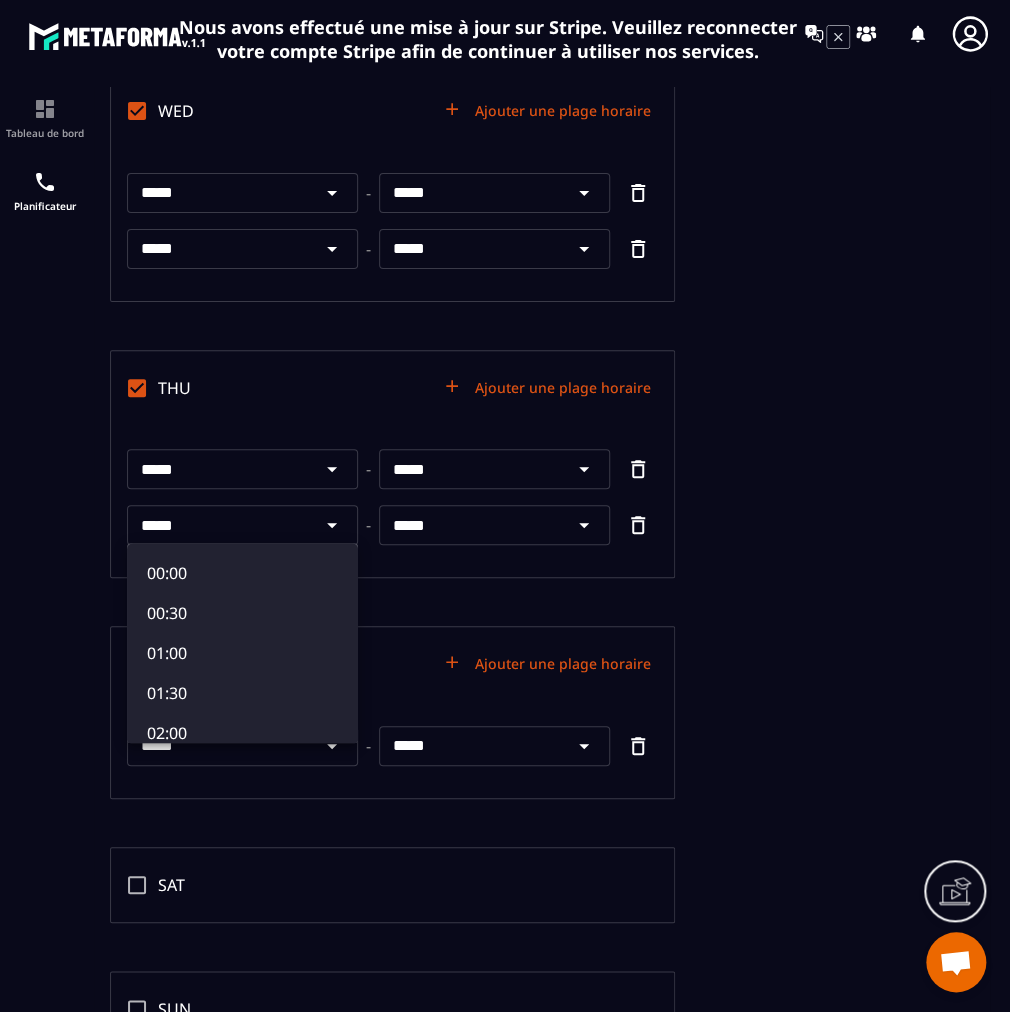 click at bounding box center [542, 555] 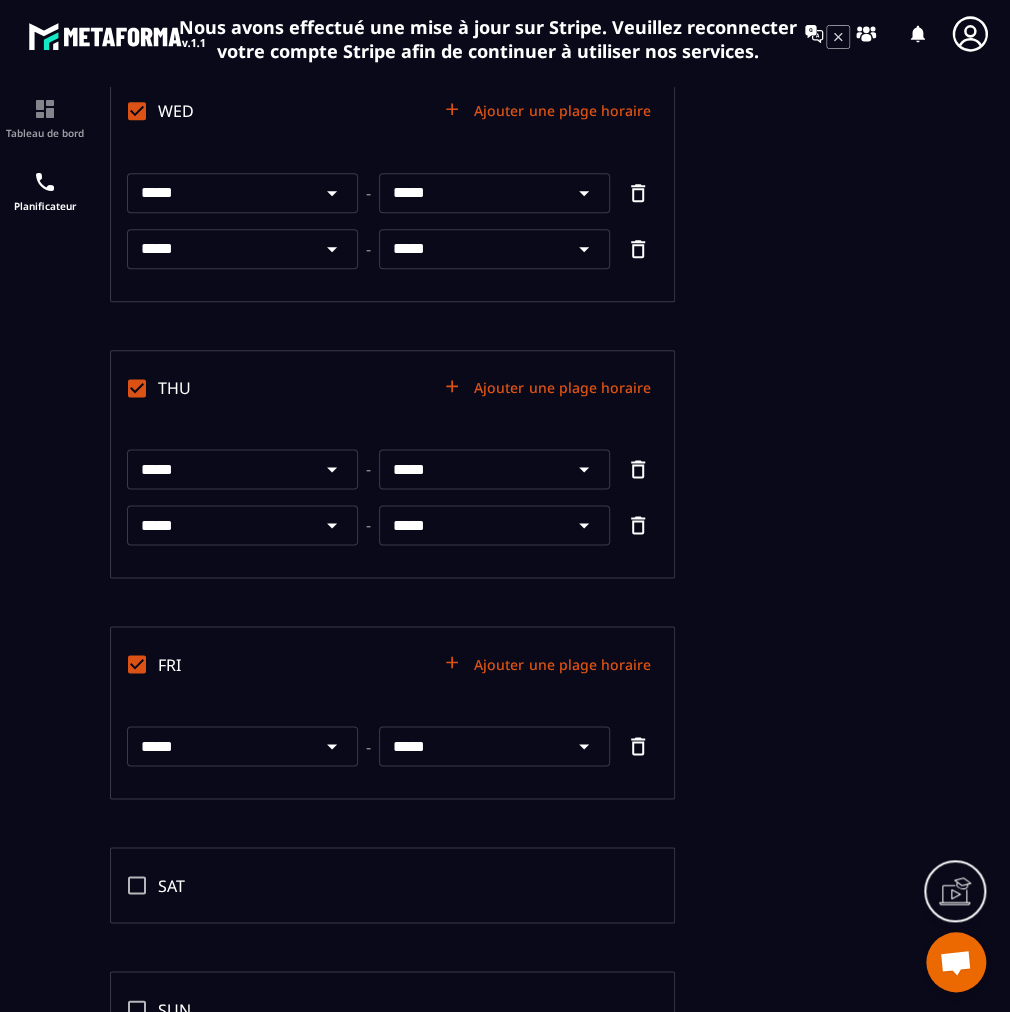 click on "*****" at bounding box center [219, 746] 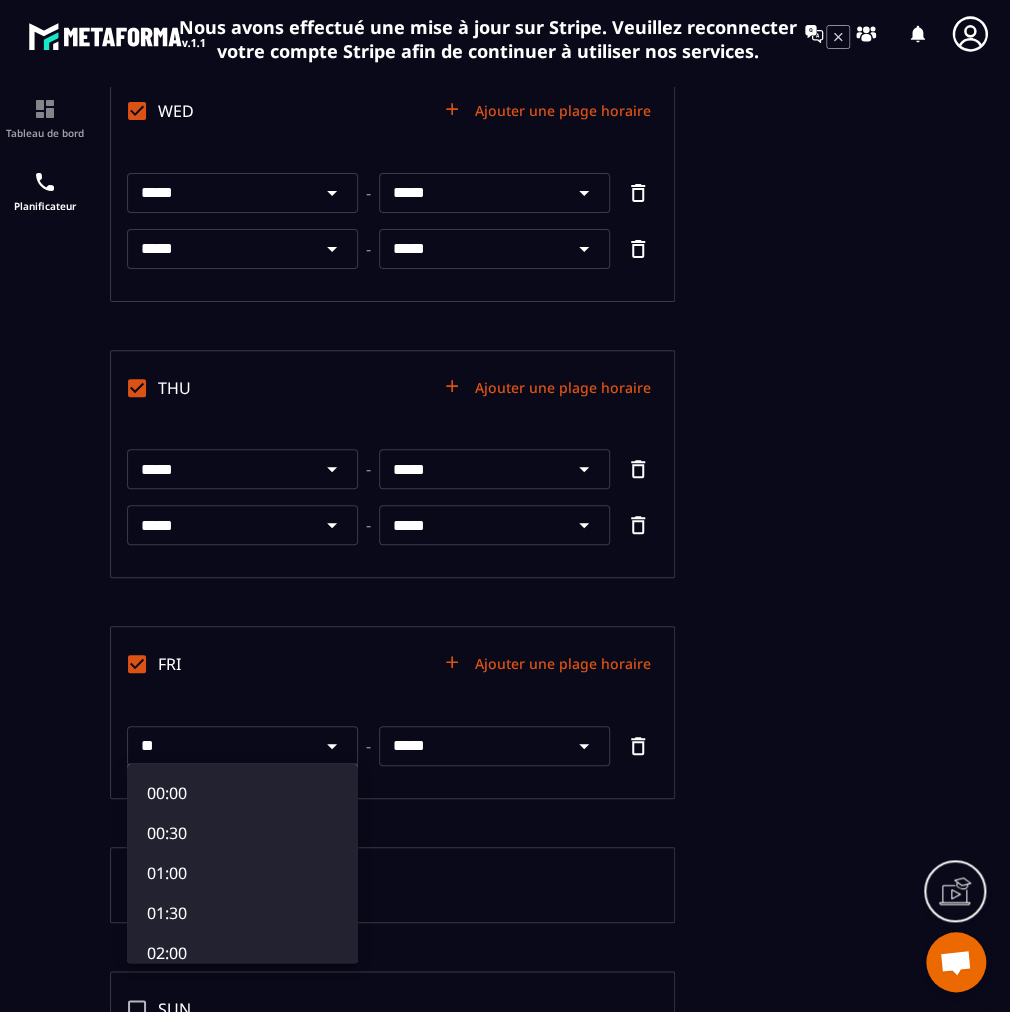type on "*" 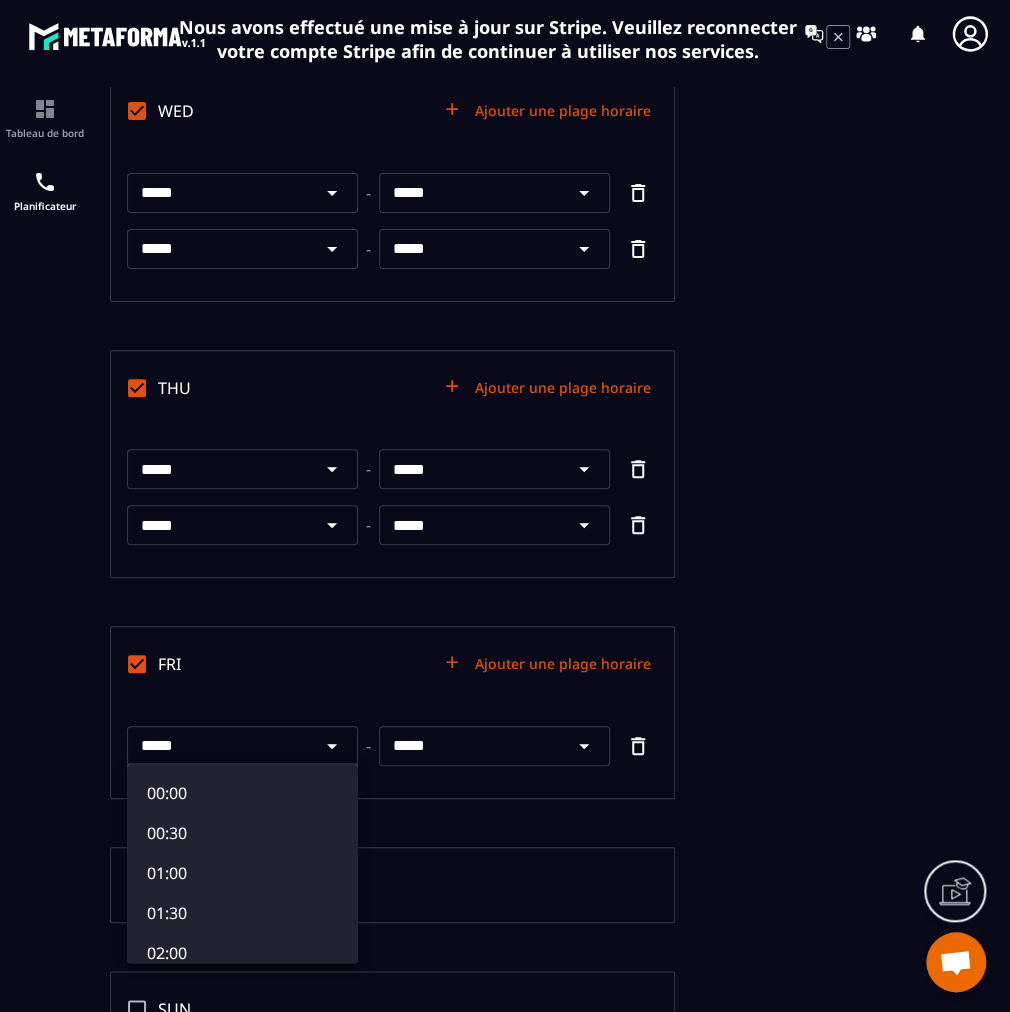 type on "*****" 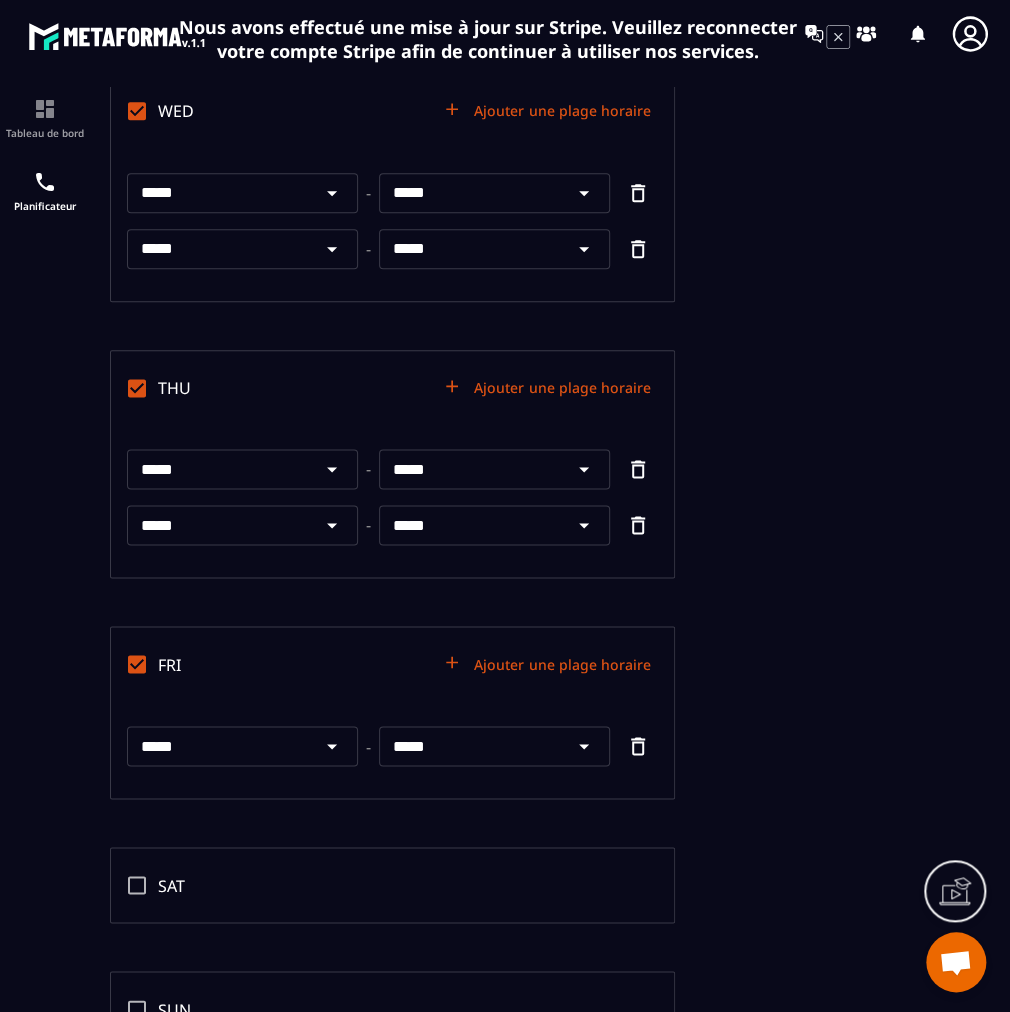 click on "*****" at bounding box center [471, 746] 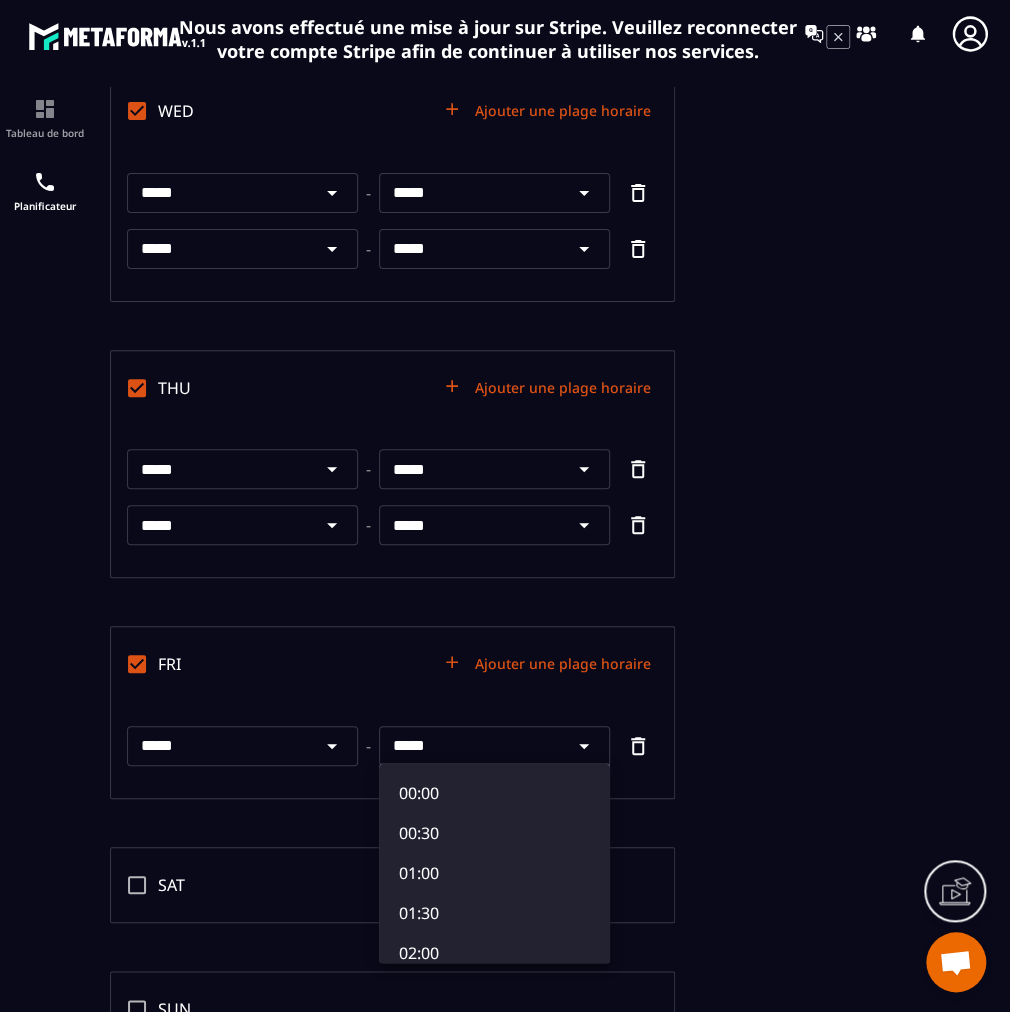 type on "*****" 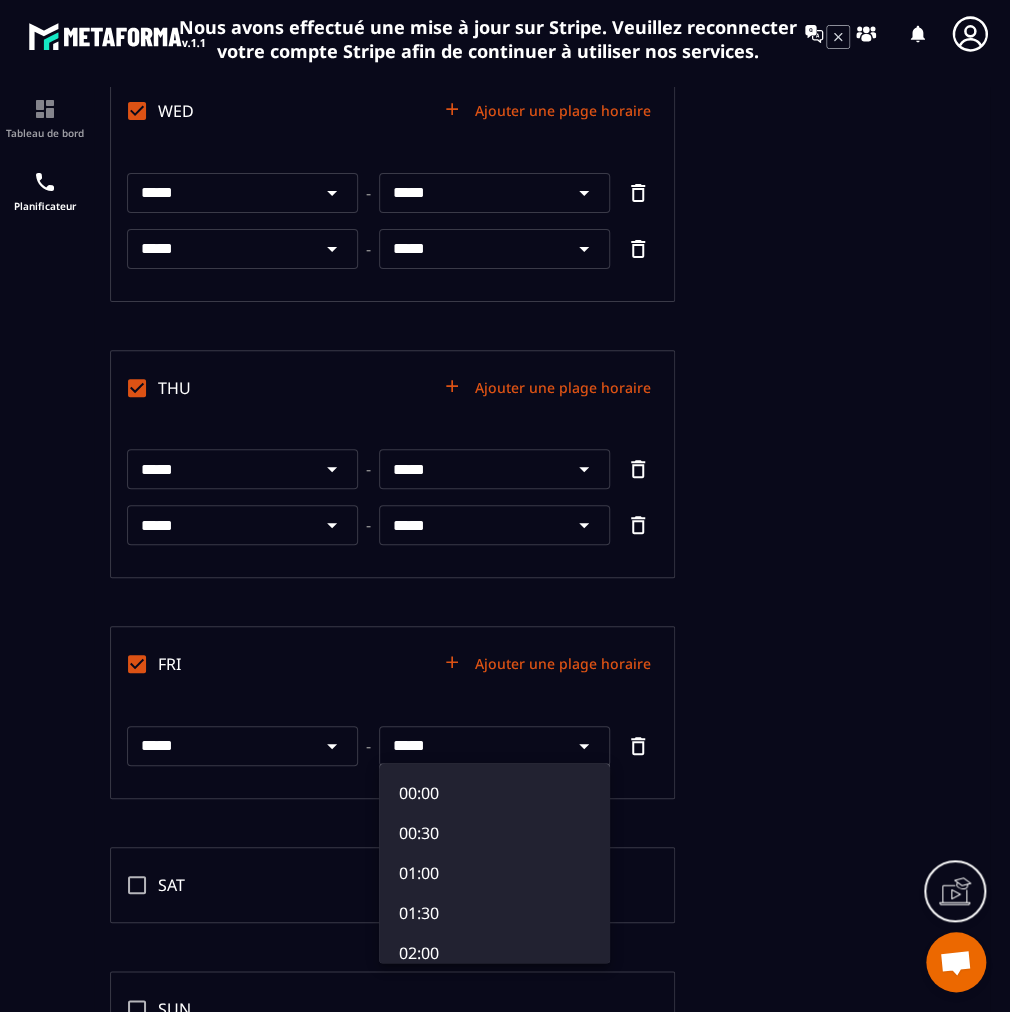 click at bounding box center (542, 555) 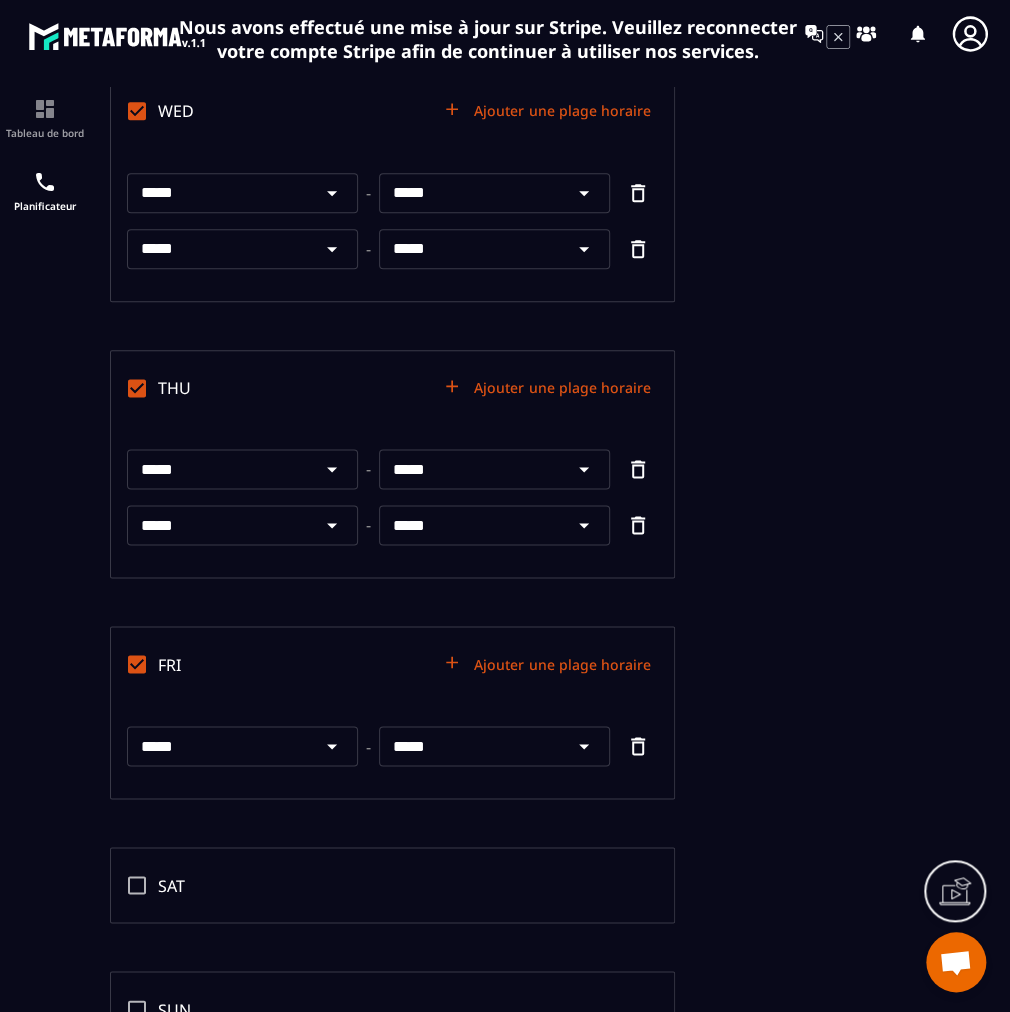 click on "Ajouter une plage horaire" at bounding box center (548, 664) 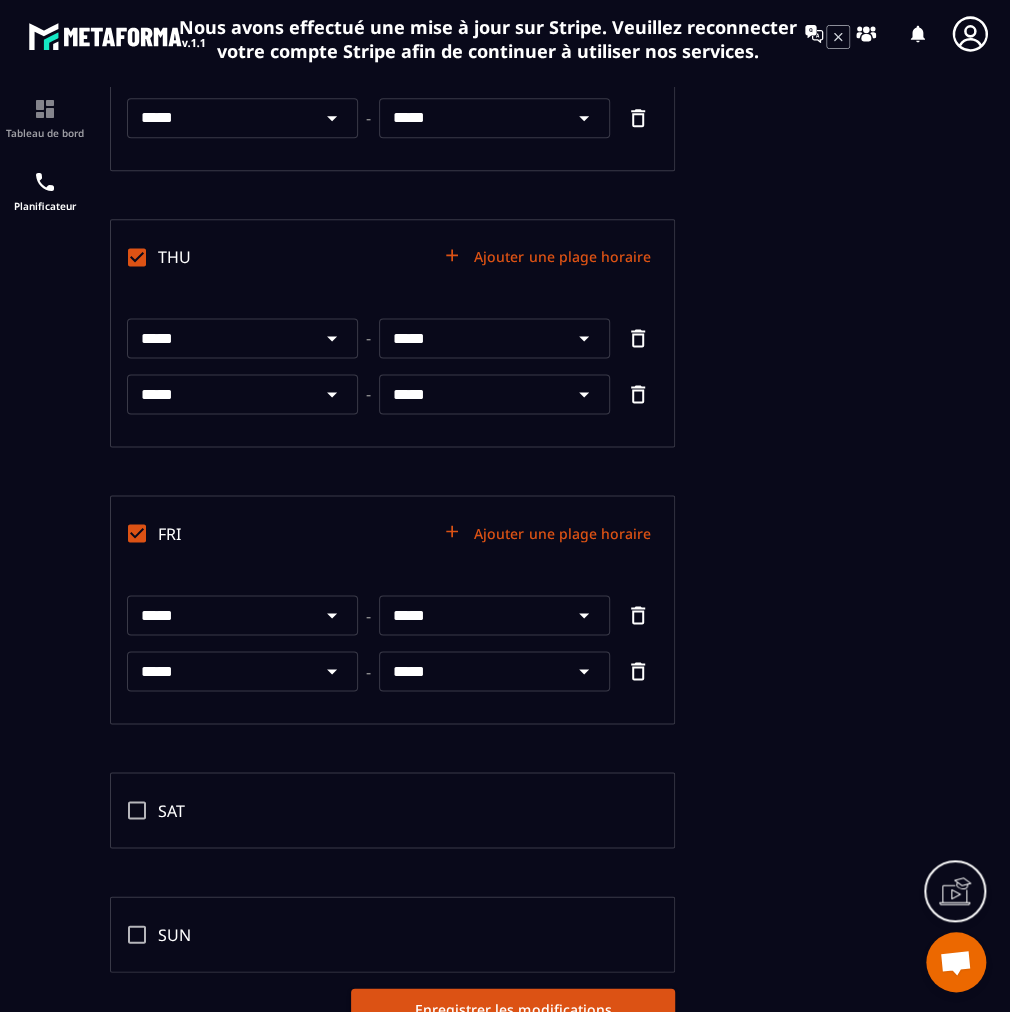 scroll, scrollTop: 831, scrollLeft: 0, axis: vertical 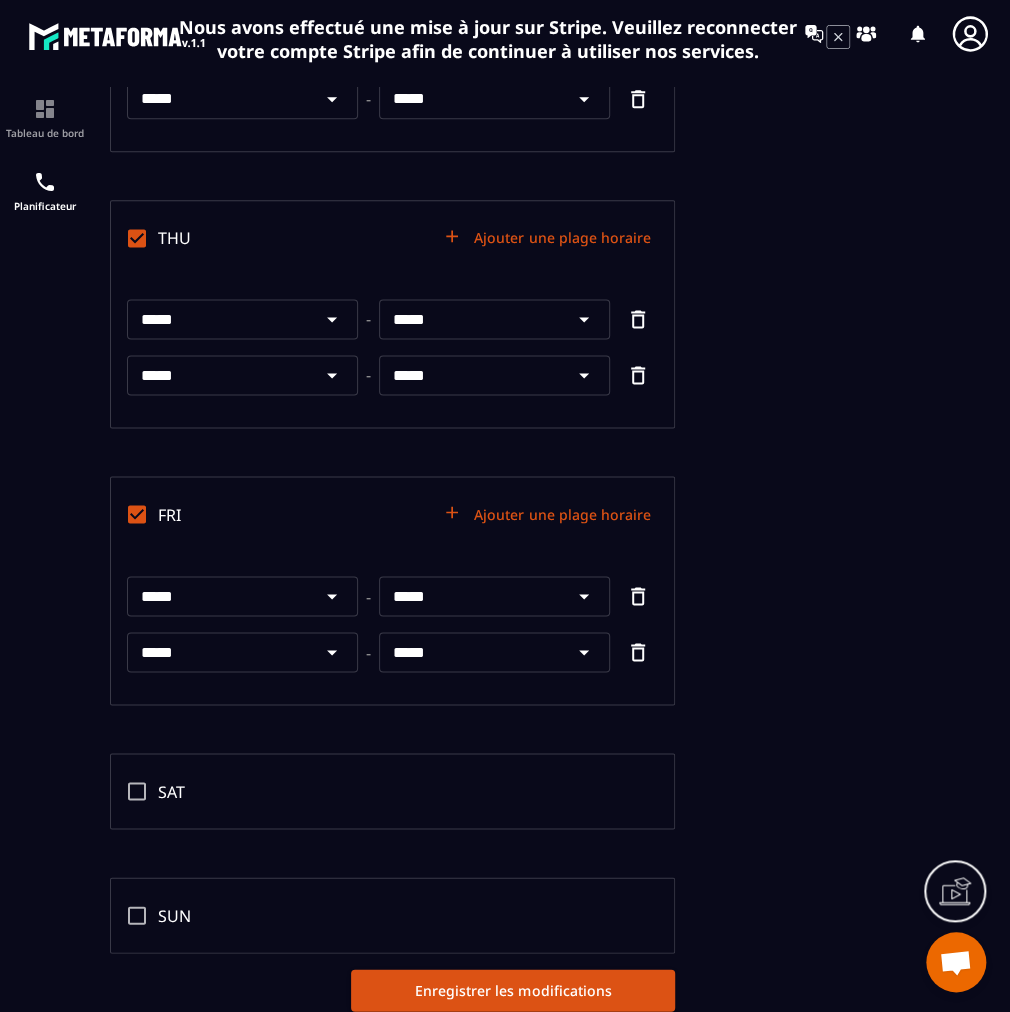 click on "*****" at bounding box center (219, 652) 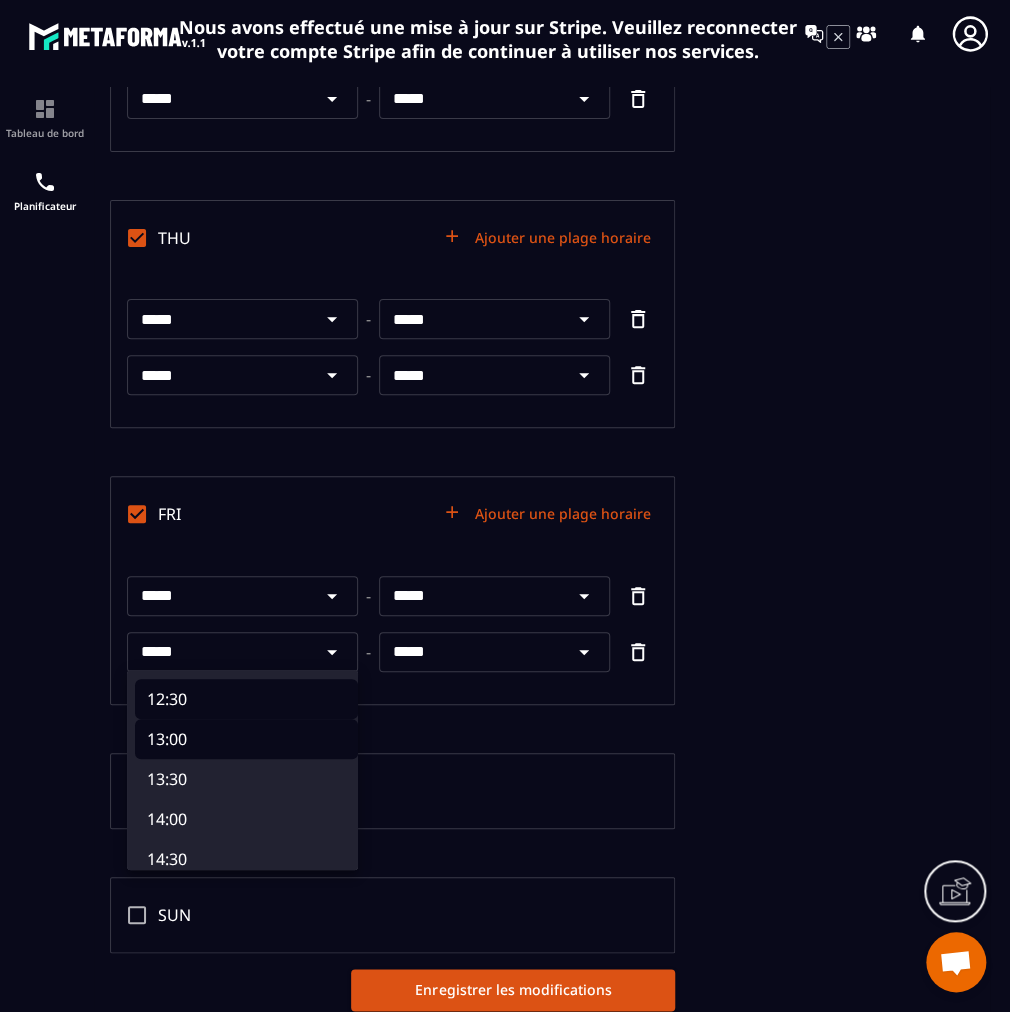 scroll, scrollTop: 1037, scrollLeft: 0, axis: vertical 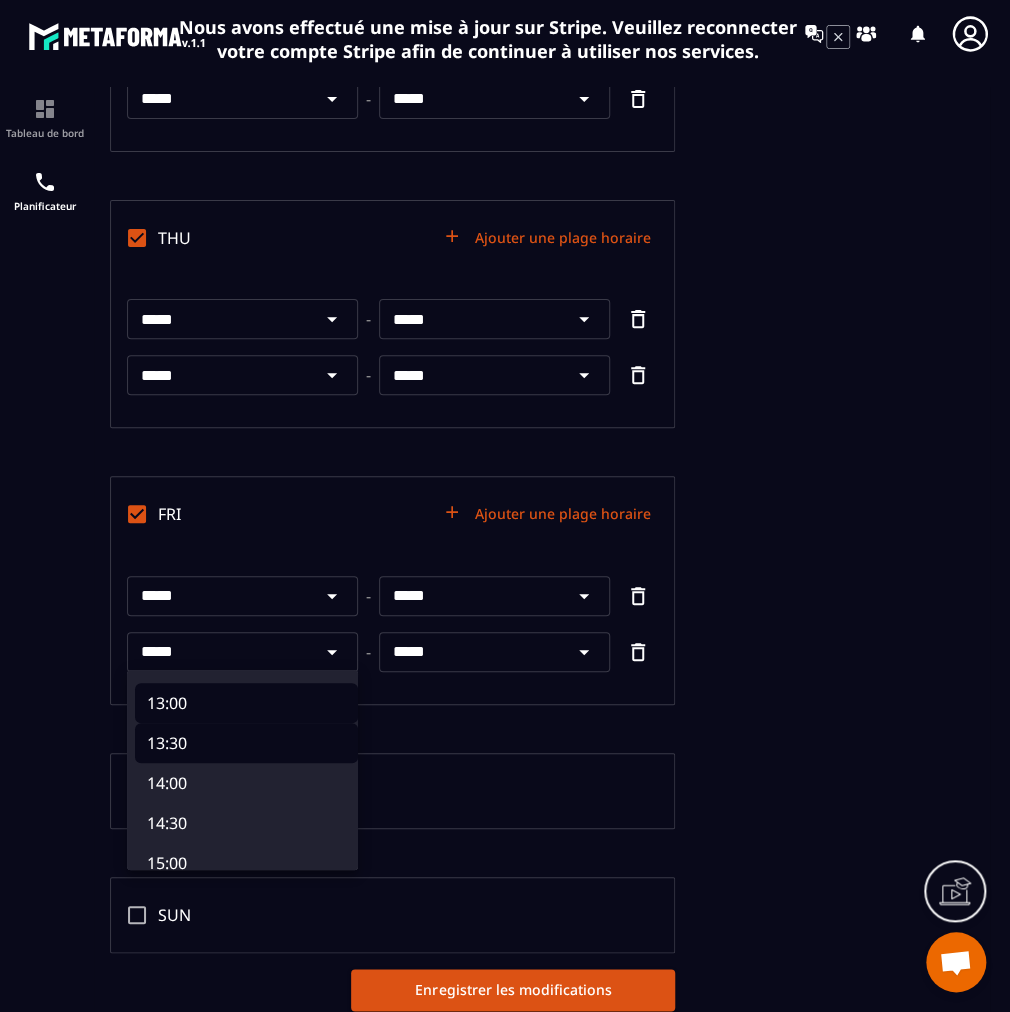 click on "13:30" at bounding box center [246, 743] 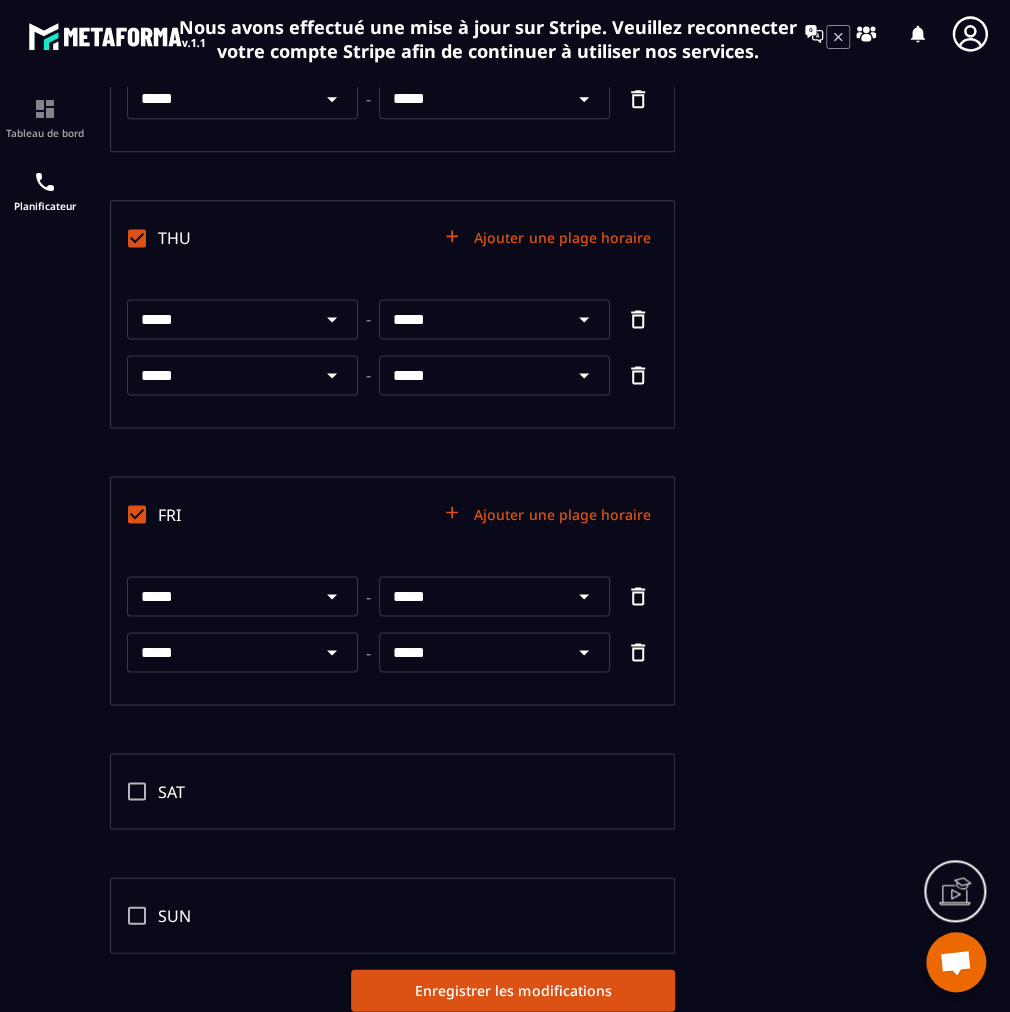 click on "*****" at bounding box center [471, 652] 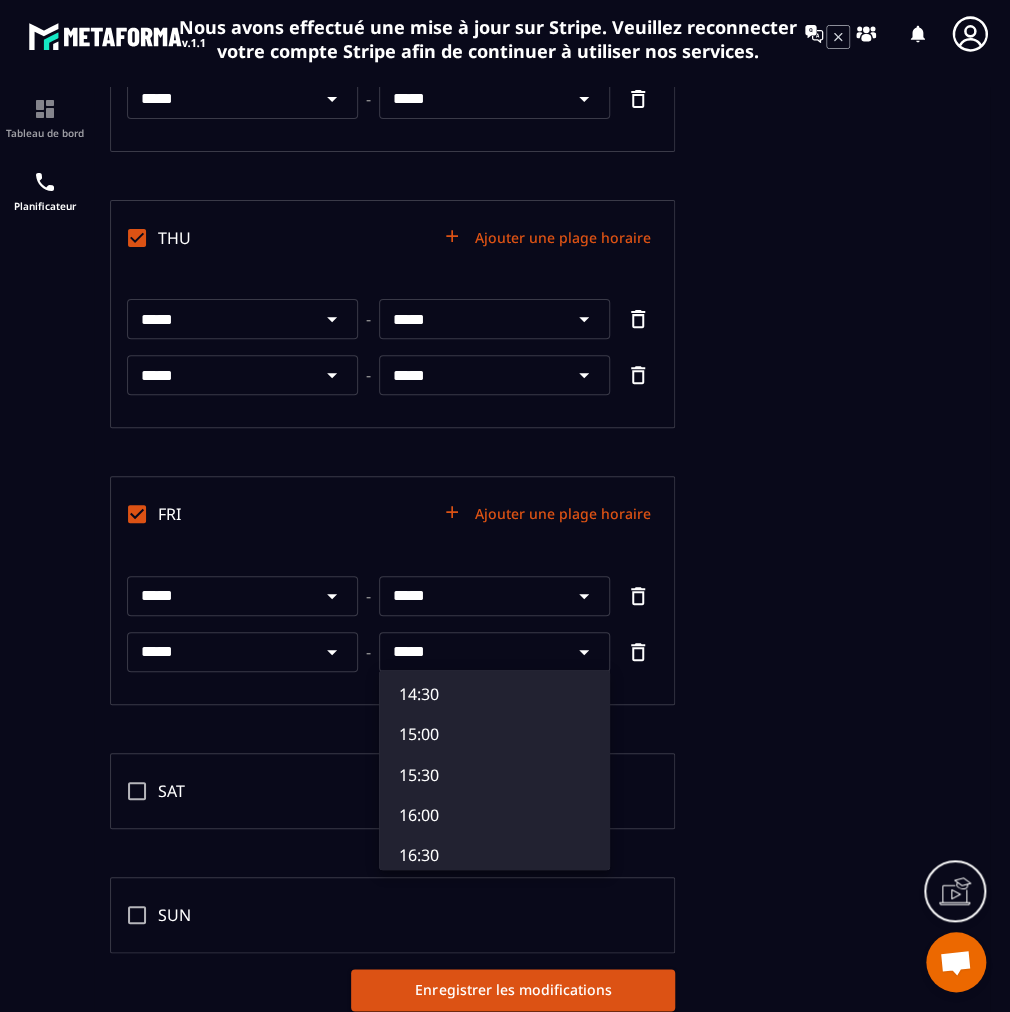scroll, scrollTop: 1296, scrollLeft: 0, axis: vertical 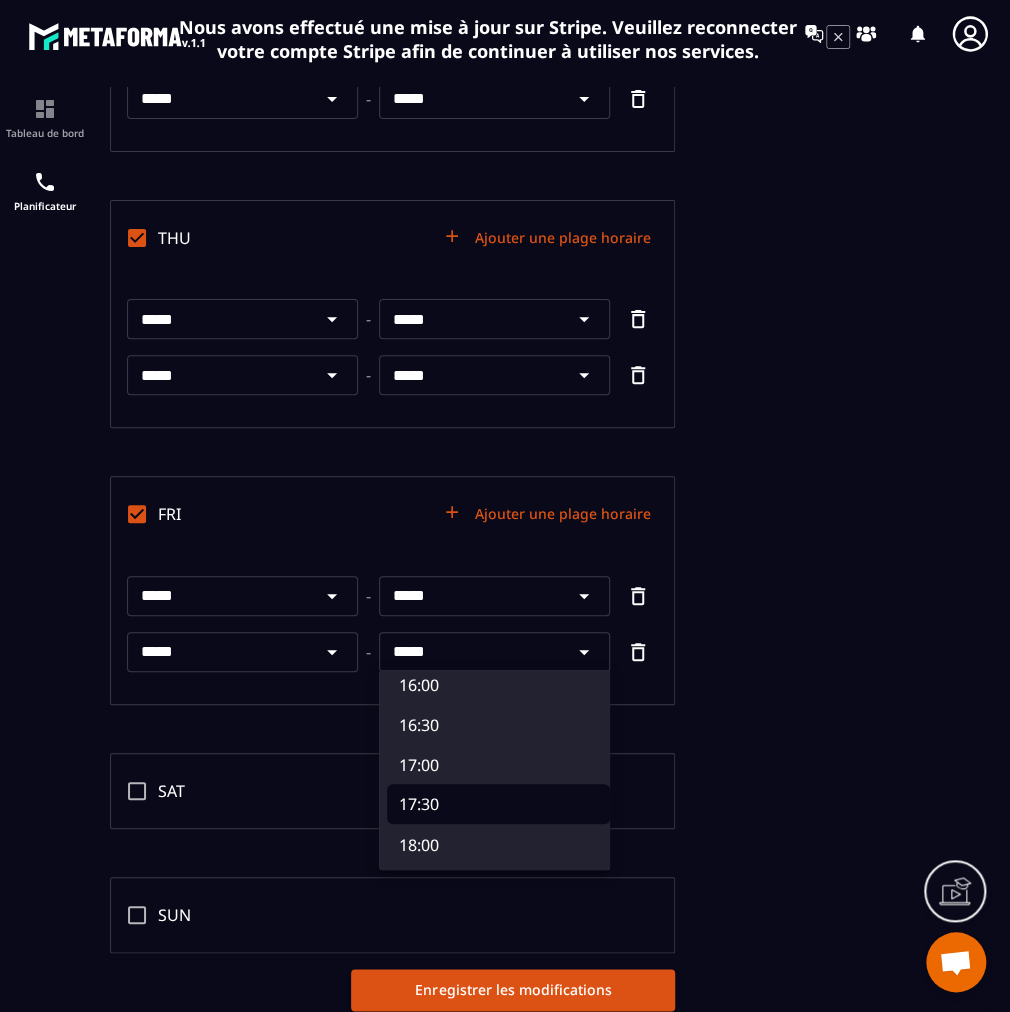 click on "17:30" at bounding box center [498, 804] 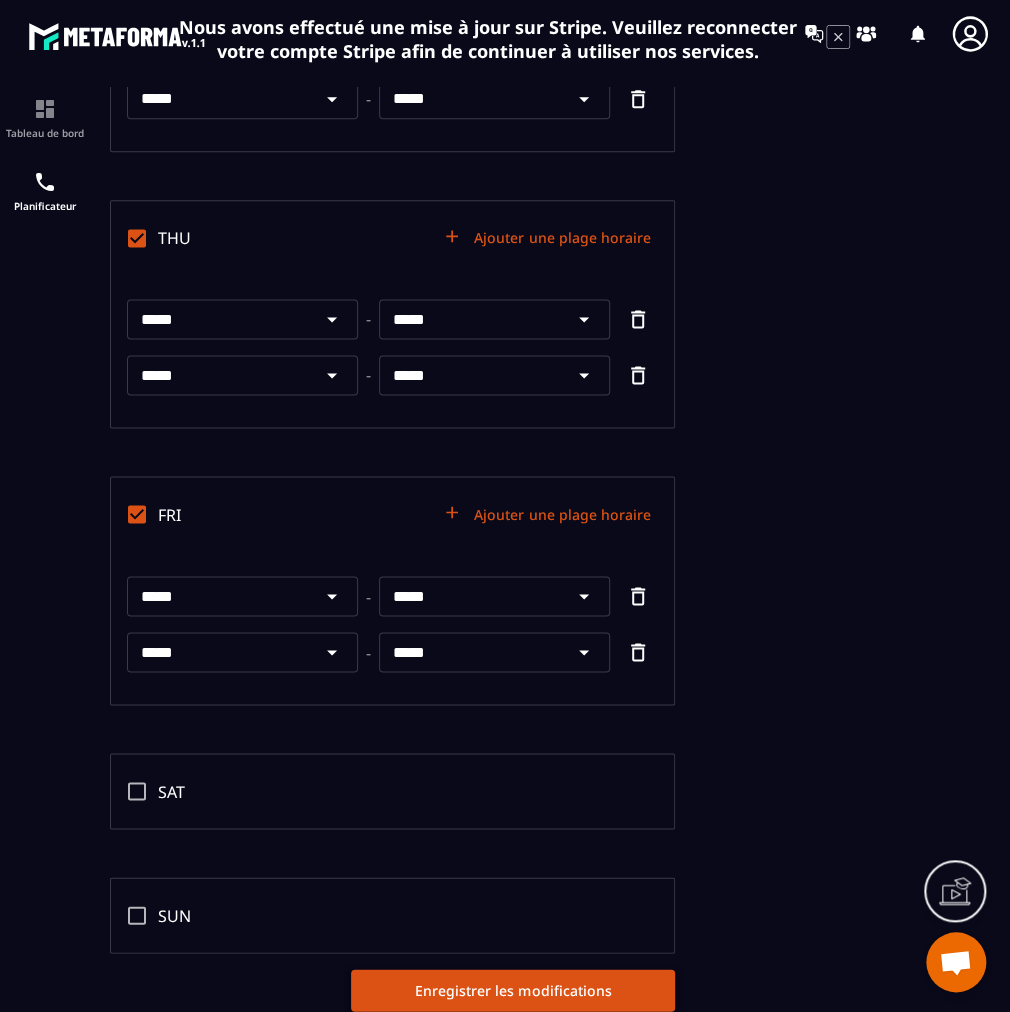 click on "Enregistrer les modifications" at bounding box center [513, 990] 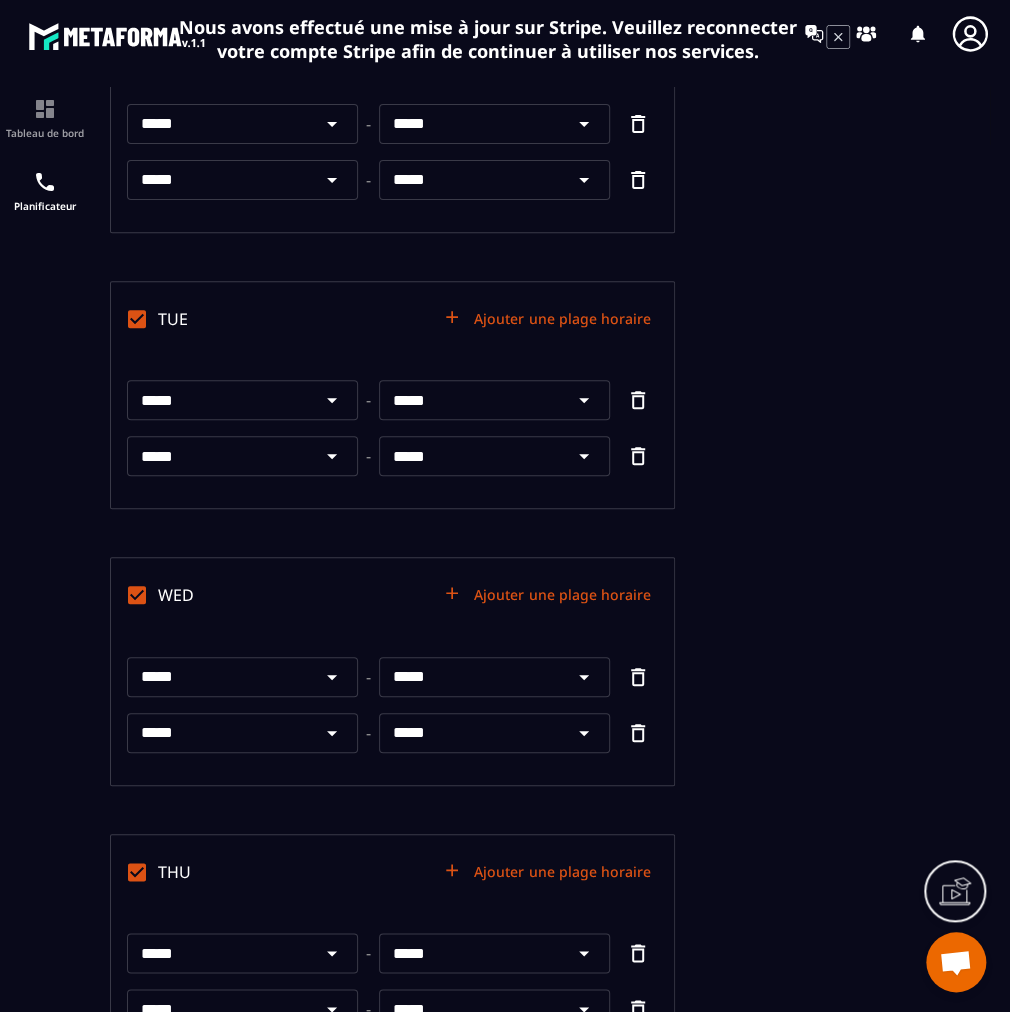 scroll, scrollTop: 0, scrollLeft: 0, axis: both 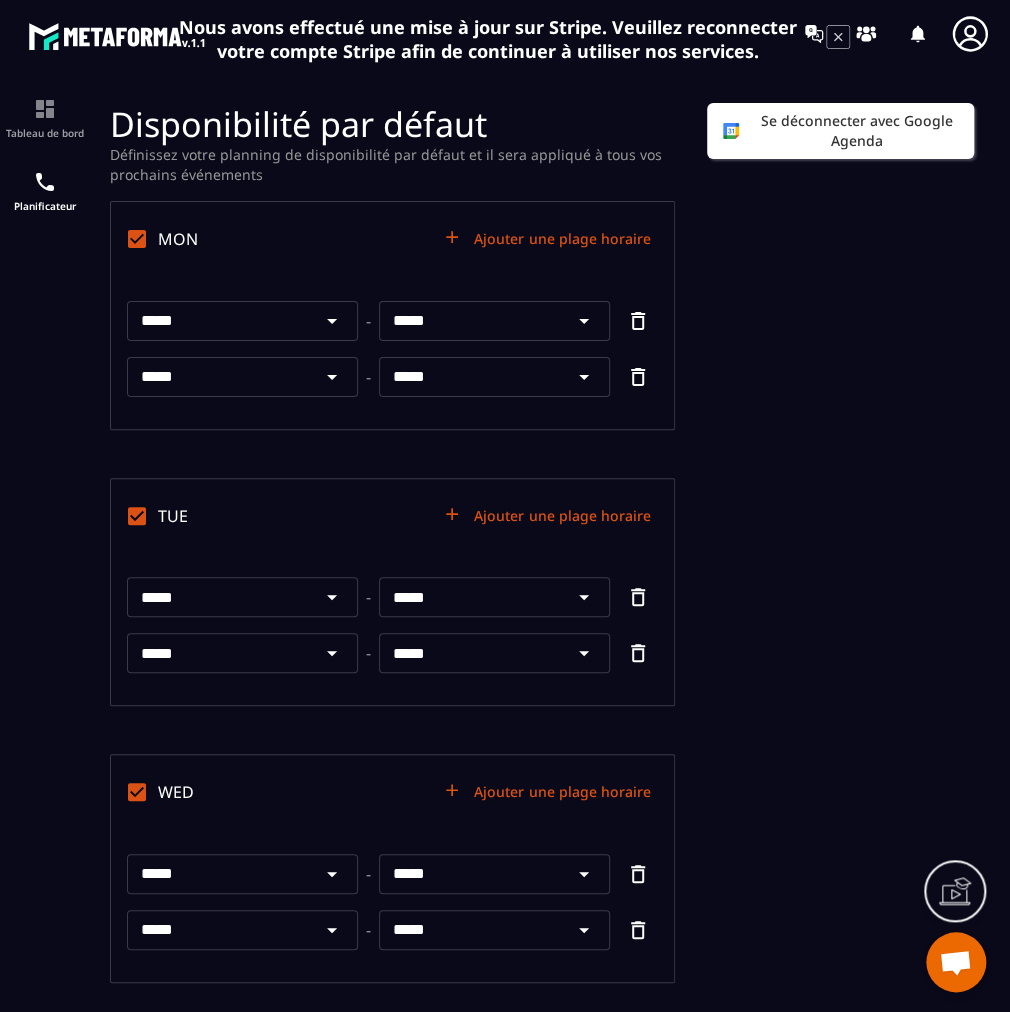 click 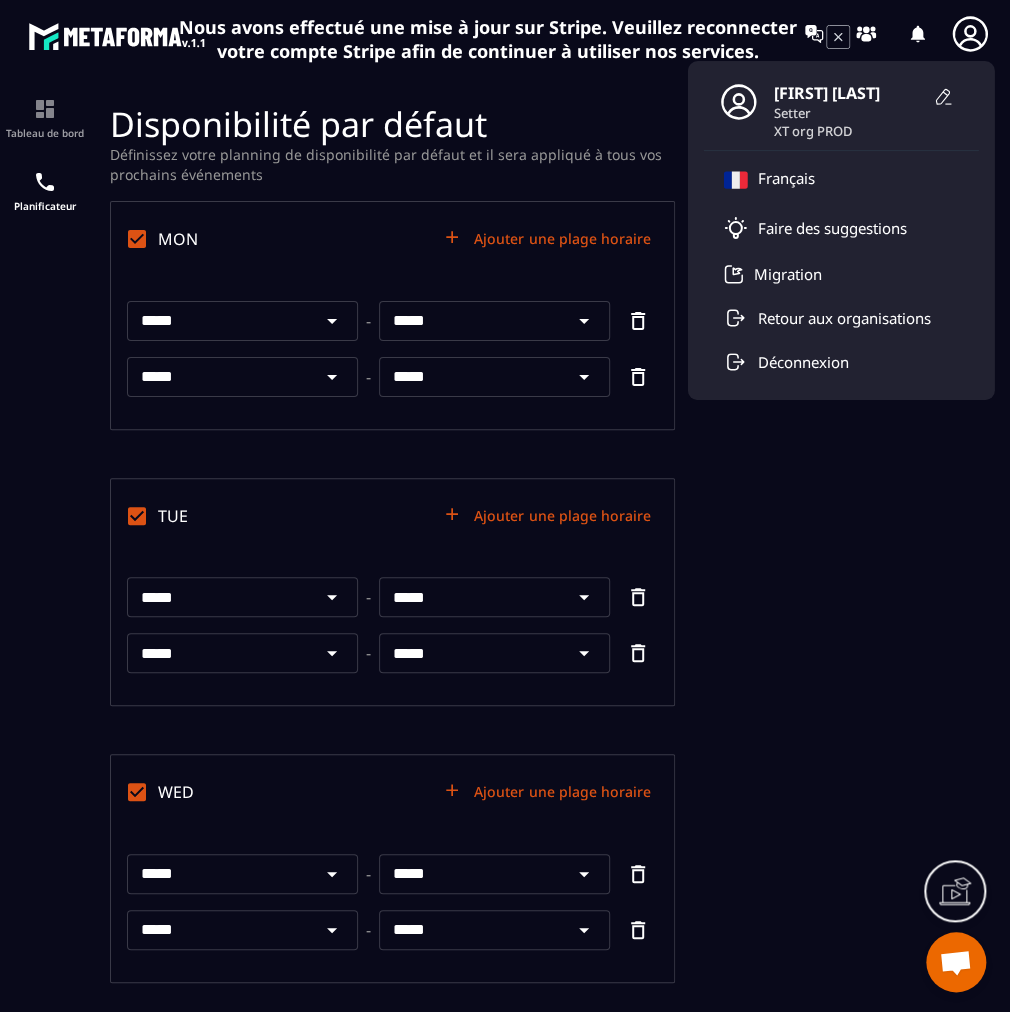 click on "Se déconnecter avec Google Agenda" at bounding box center (824, 956) 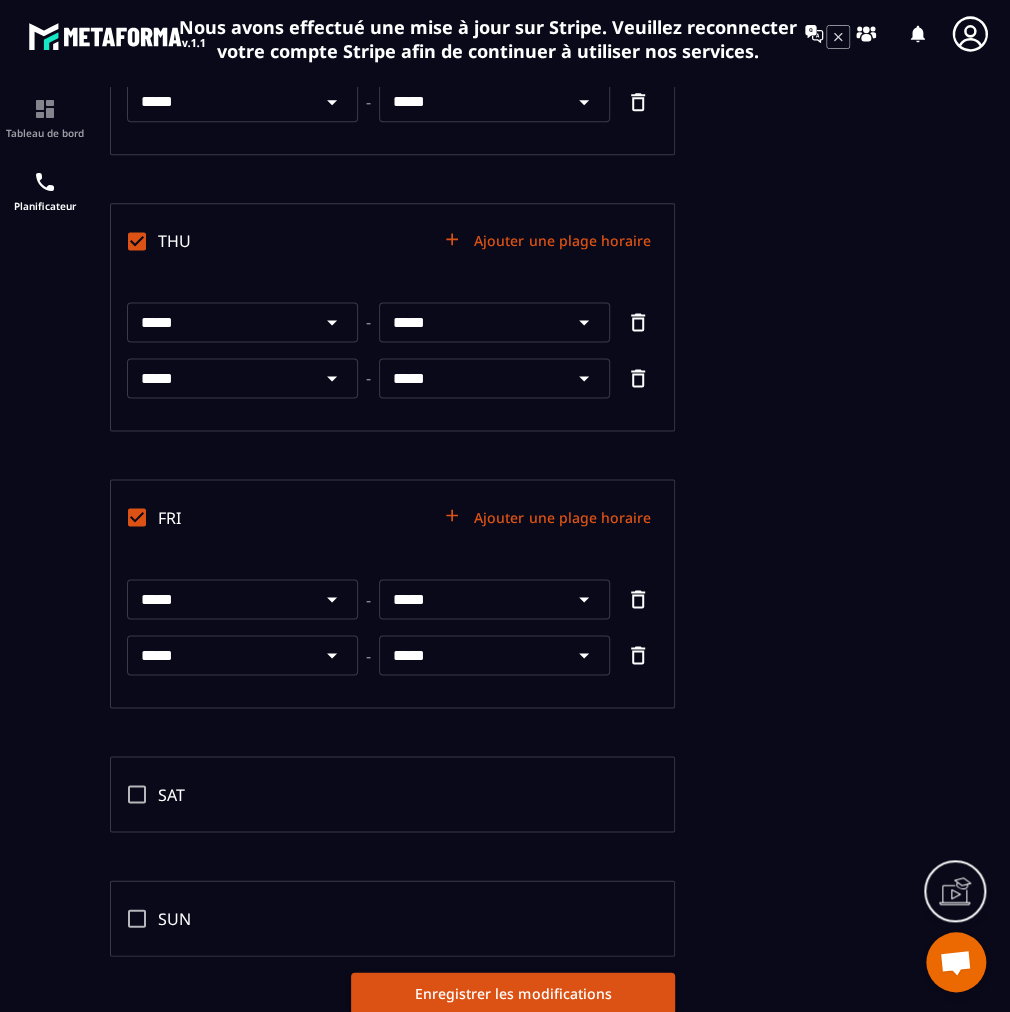 scroll, scrollTop: 831, scrollLeft: 0, axis: vertical 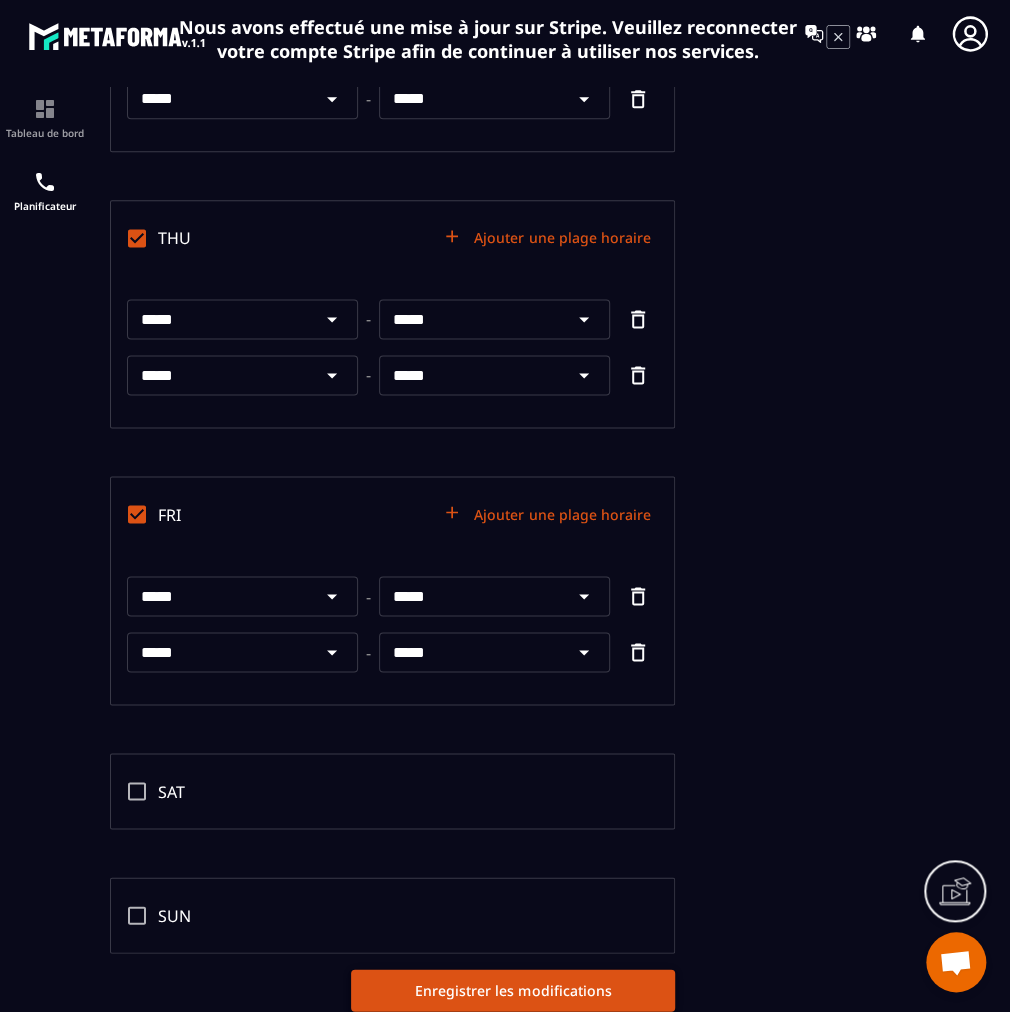 click on "Enregistrer les modifications" at bounding box center [513, 990] 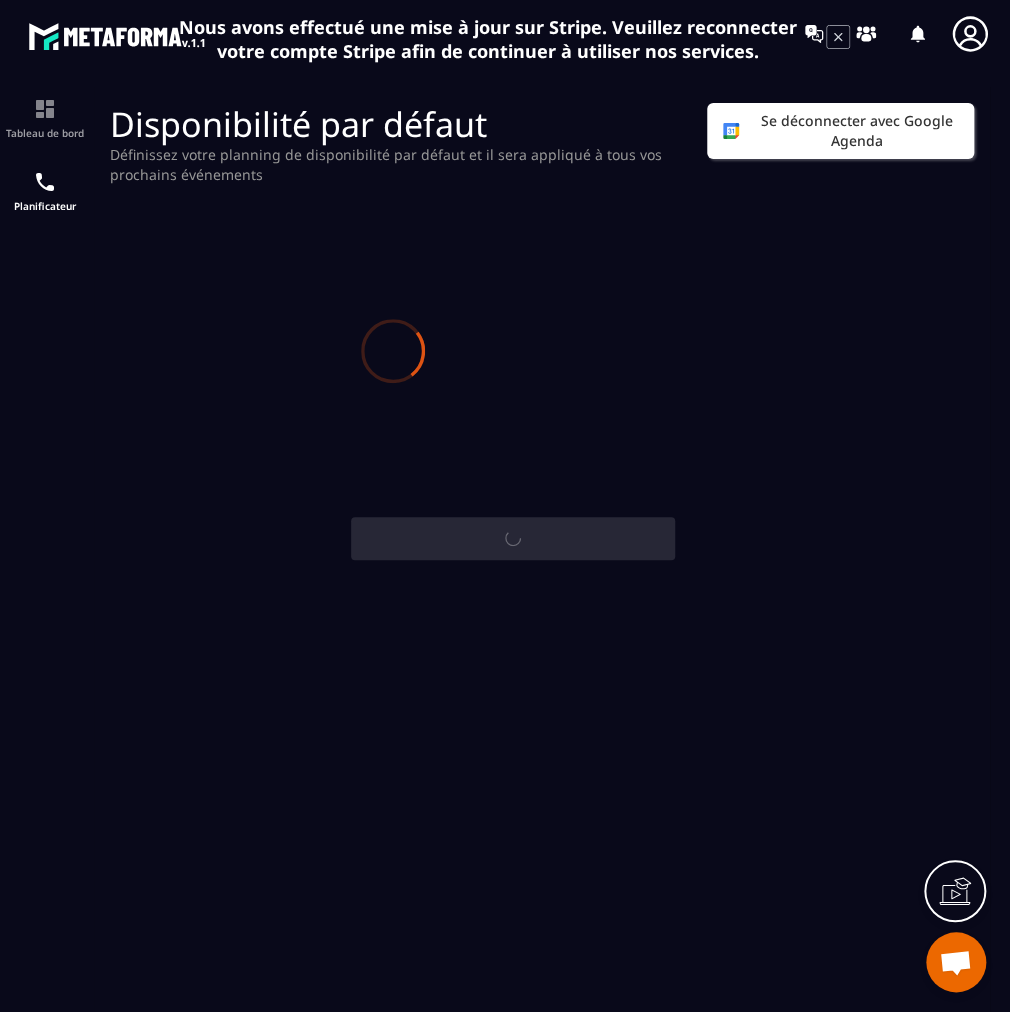 scroll, scrollTop: 0, scrollLeft: 0, axis: both 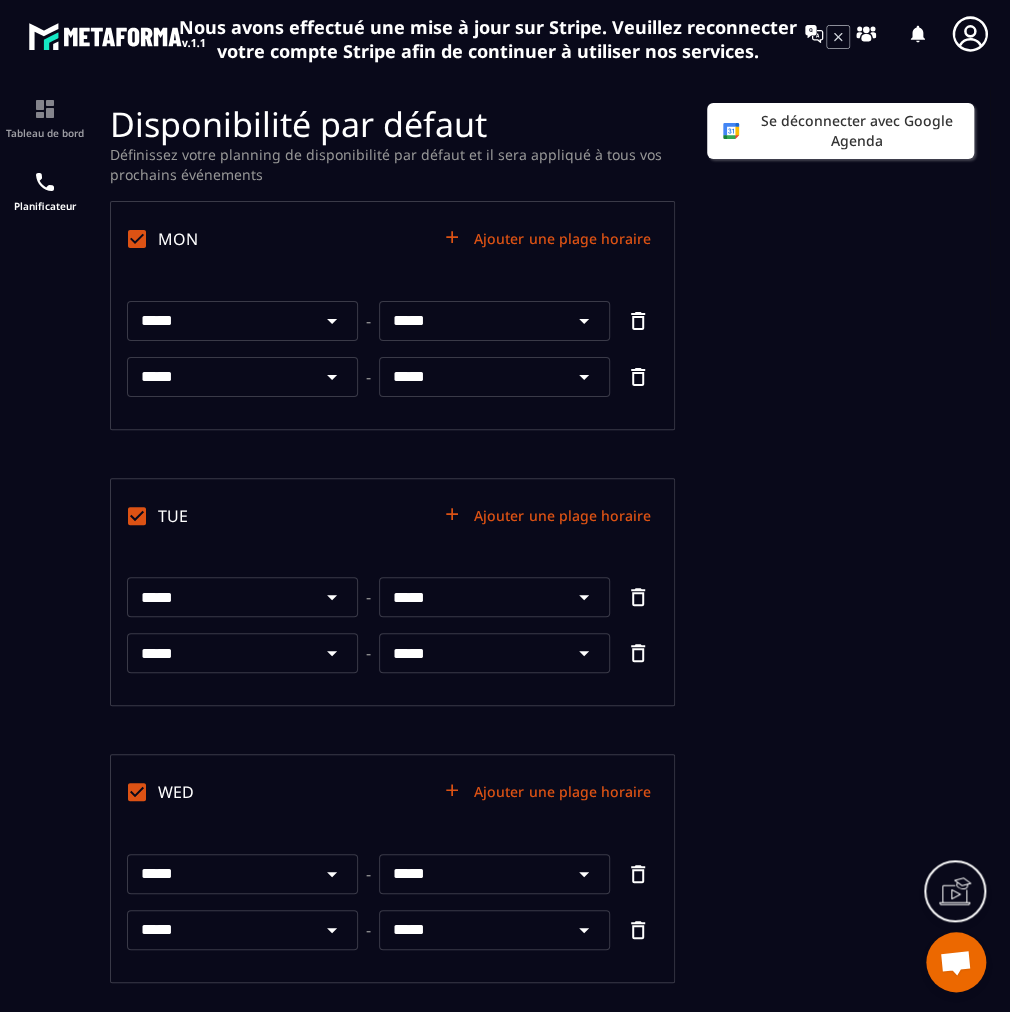 click on "Se déconnecter avec Google Agenda" at bounding box center [824, 956] 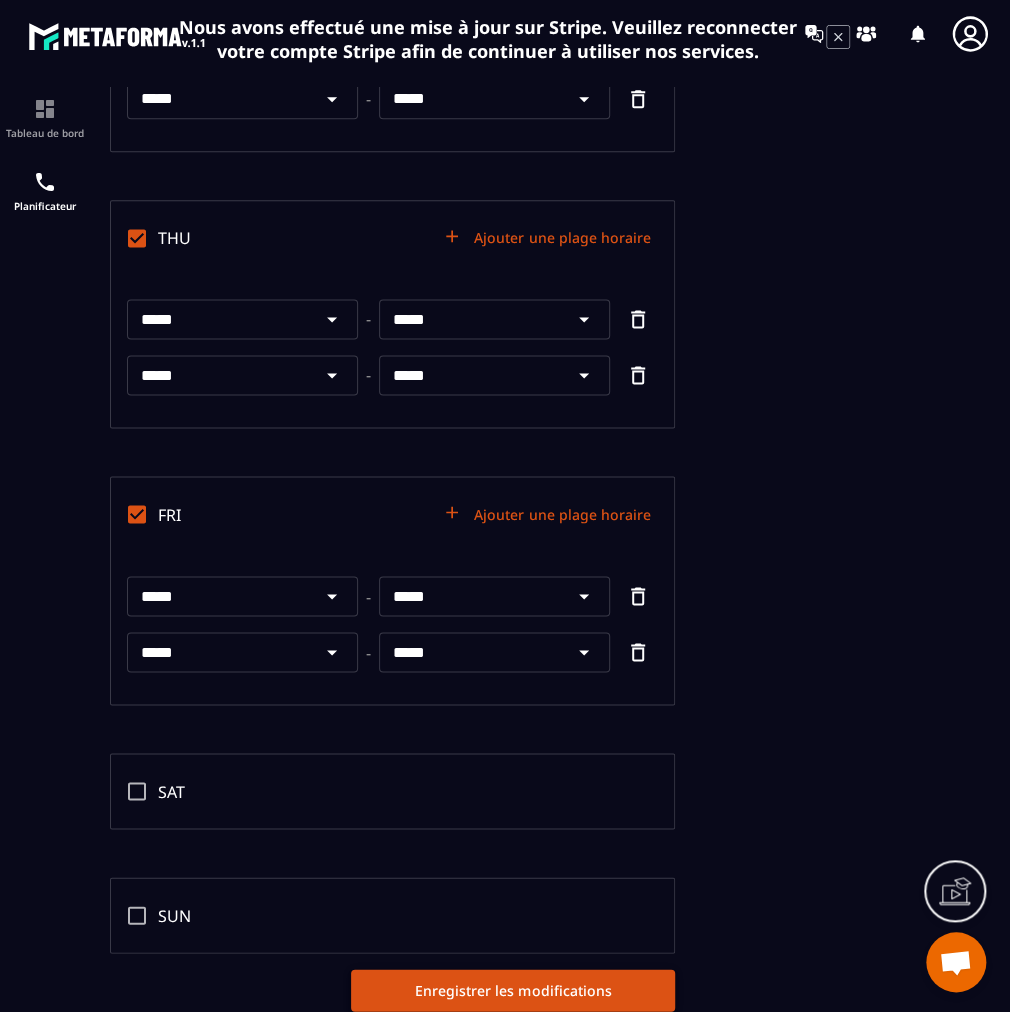 click on "Enregistrer les modifications" at bounding box center (513, 990) 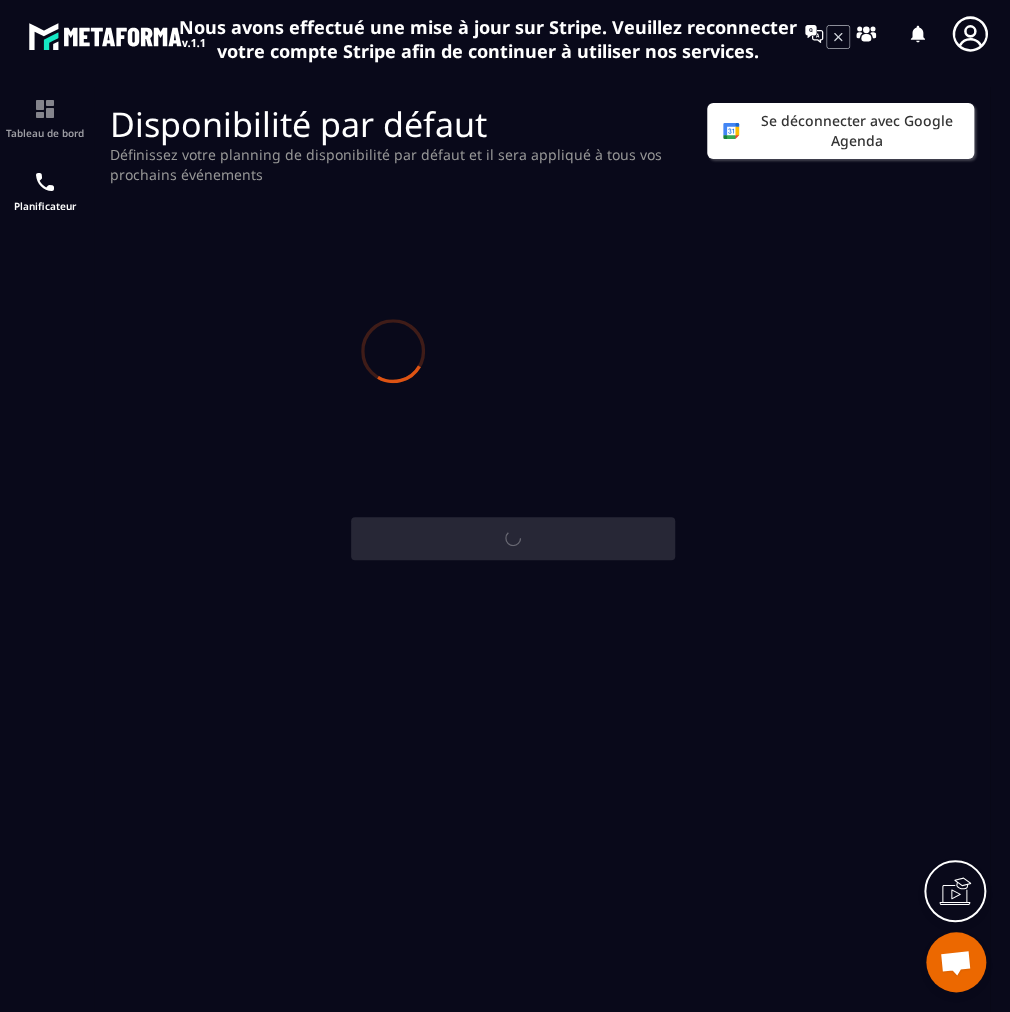 scroll, scrollTop: 0, scrollLeft: 0, axis: both 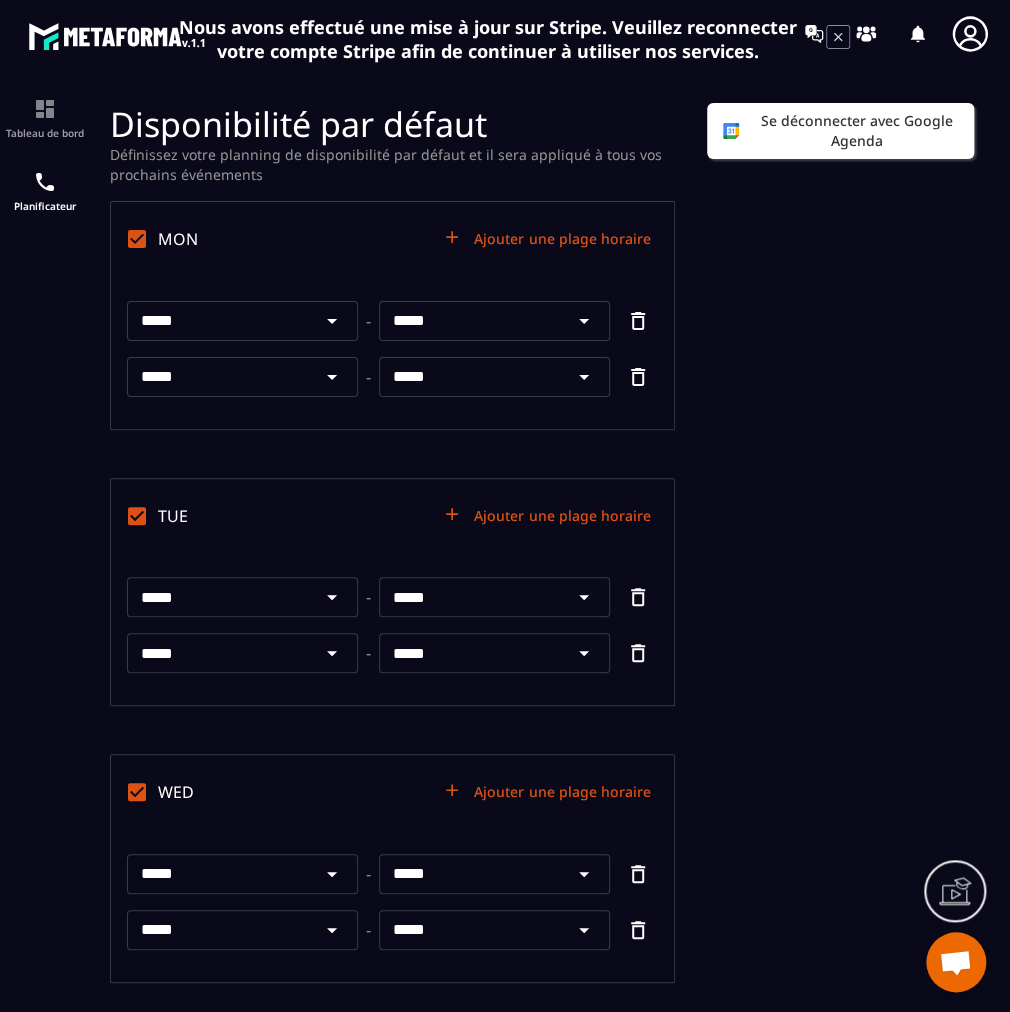click 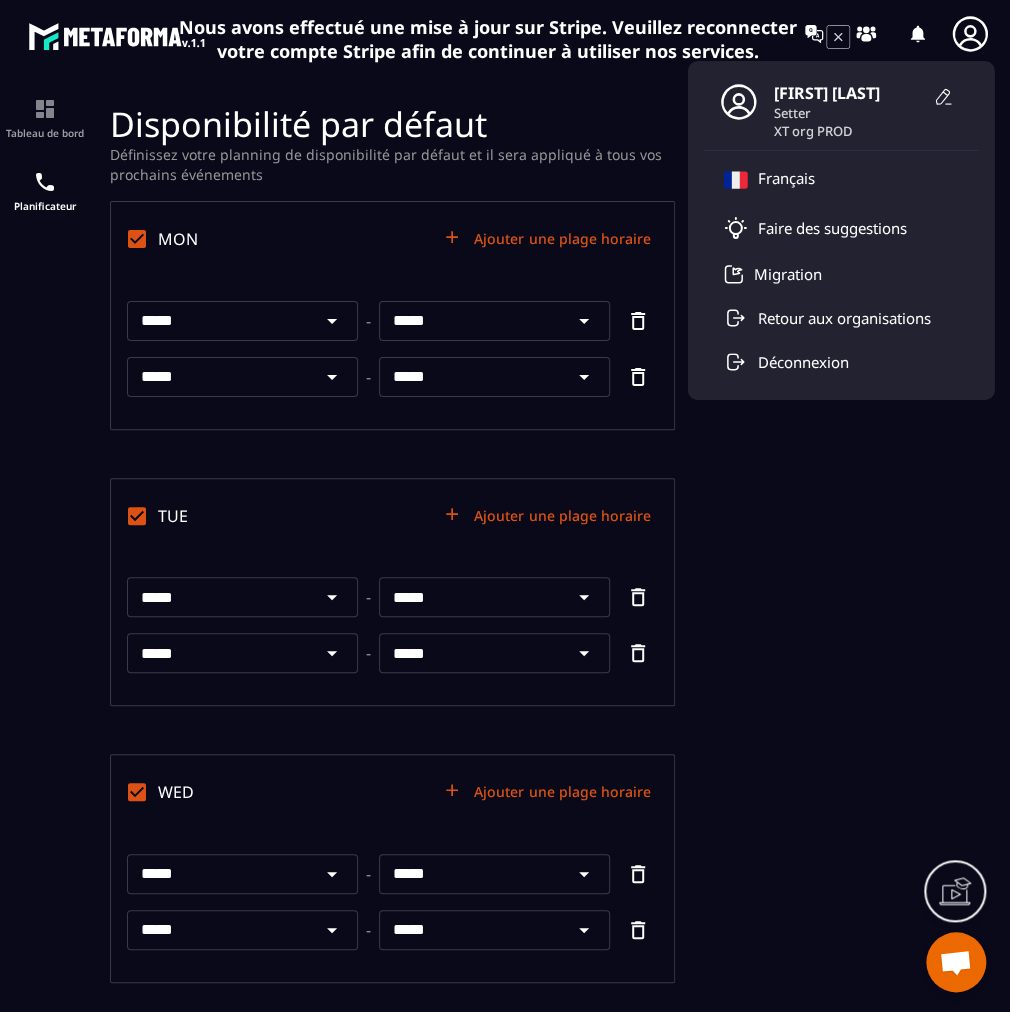click 